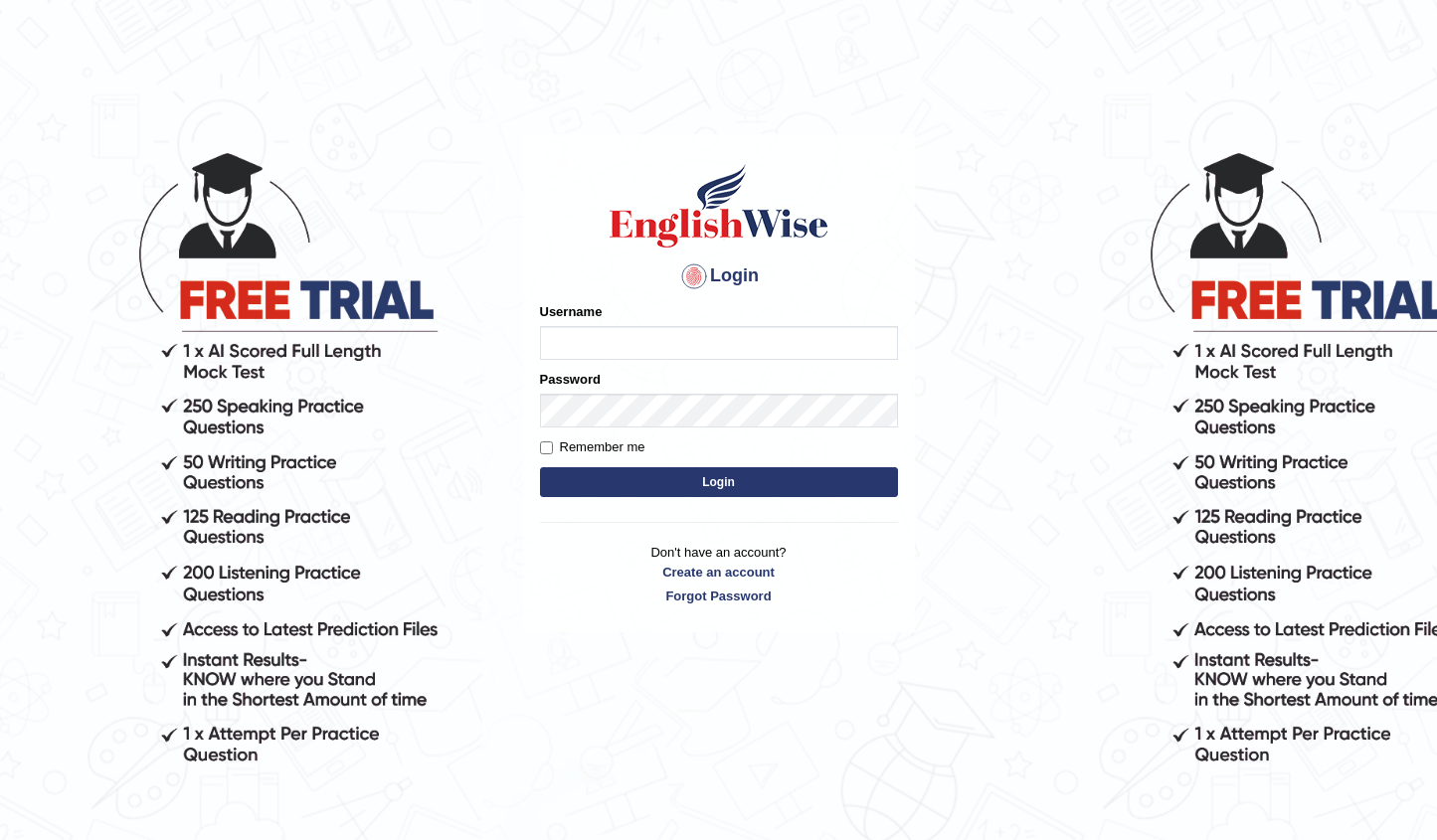 scroll, scrollTop: 0, scrollLeft: 0, axis: both 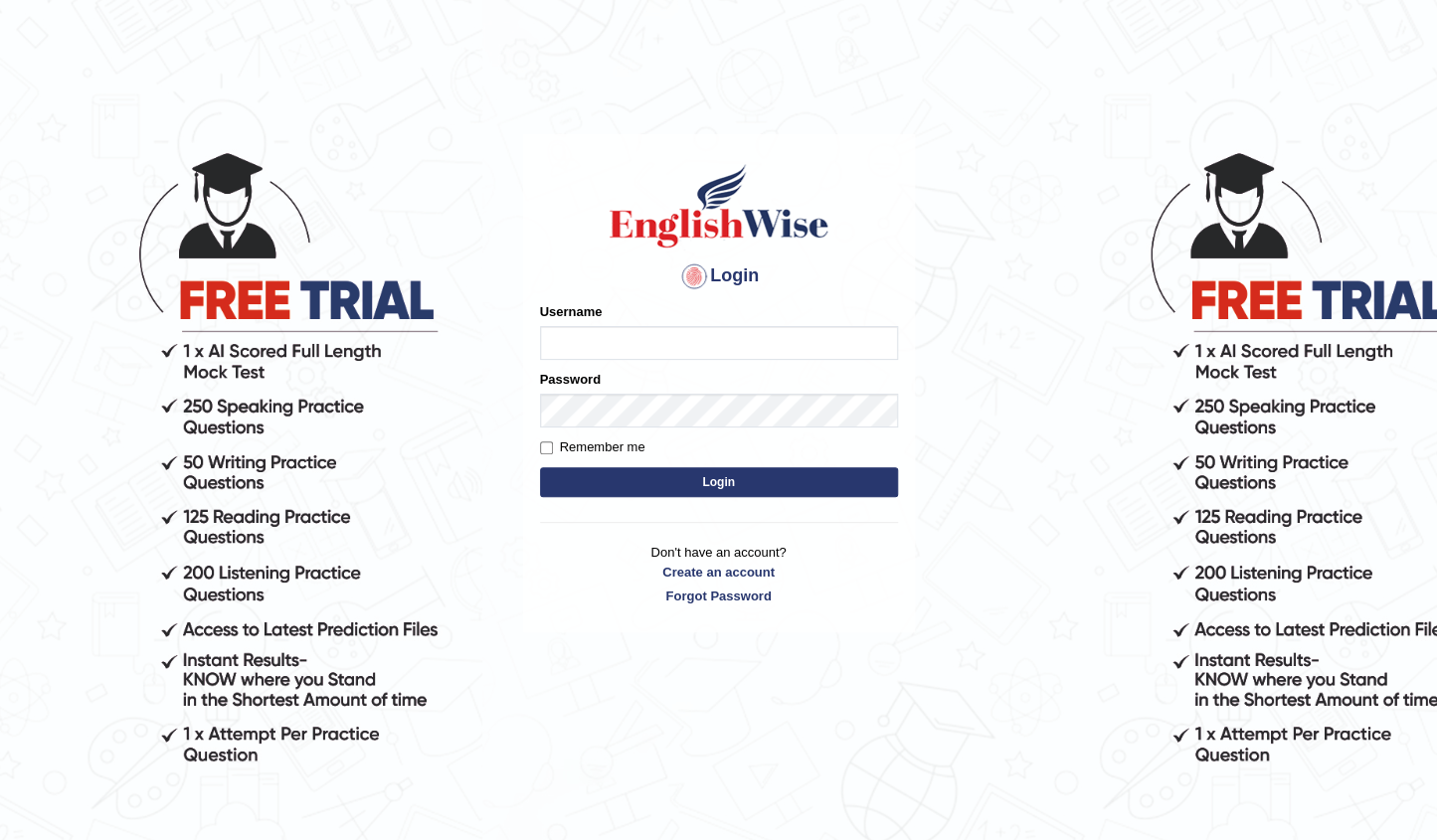 type on "a" 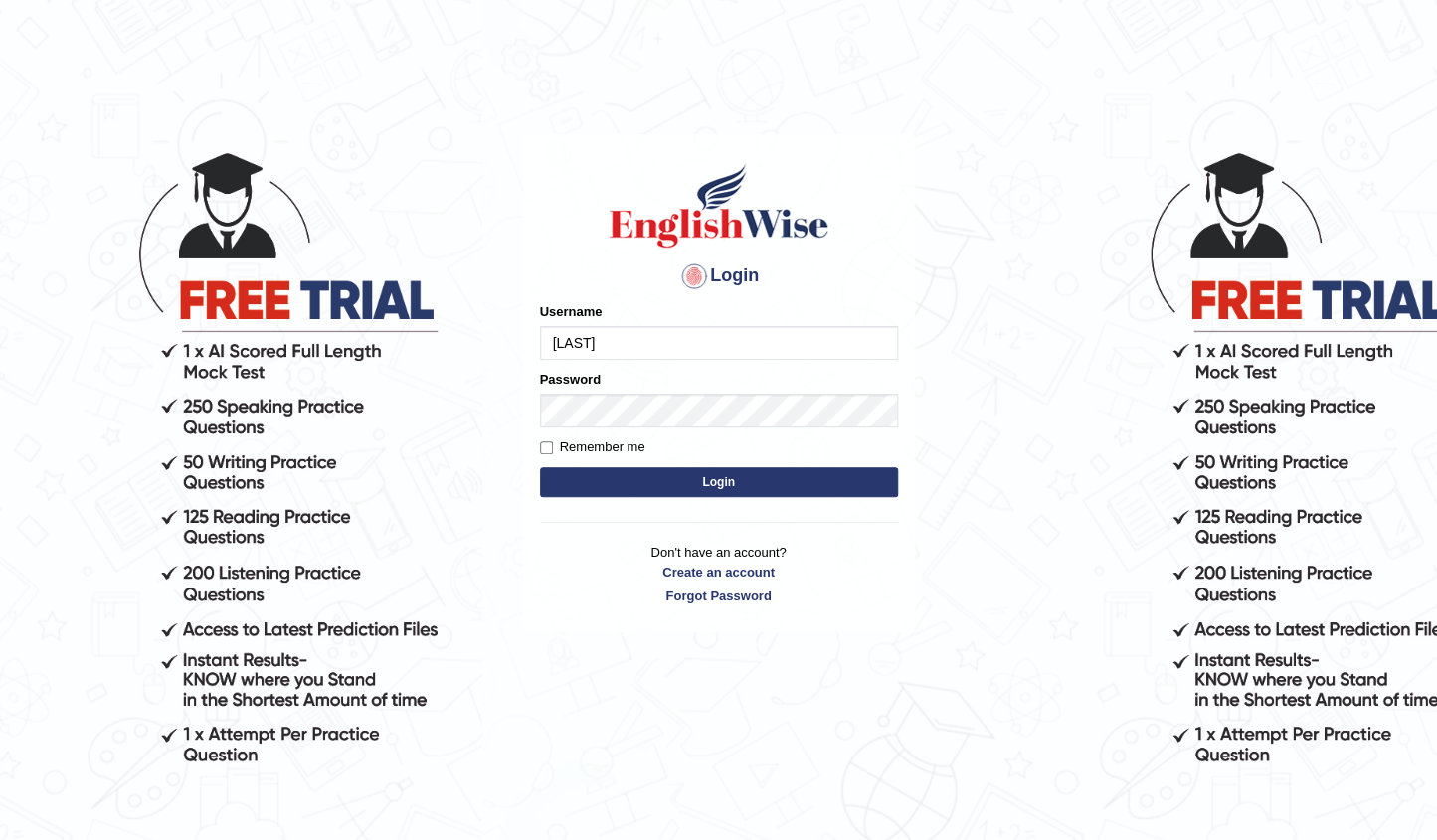 type on "asthani" 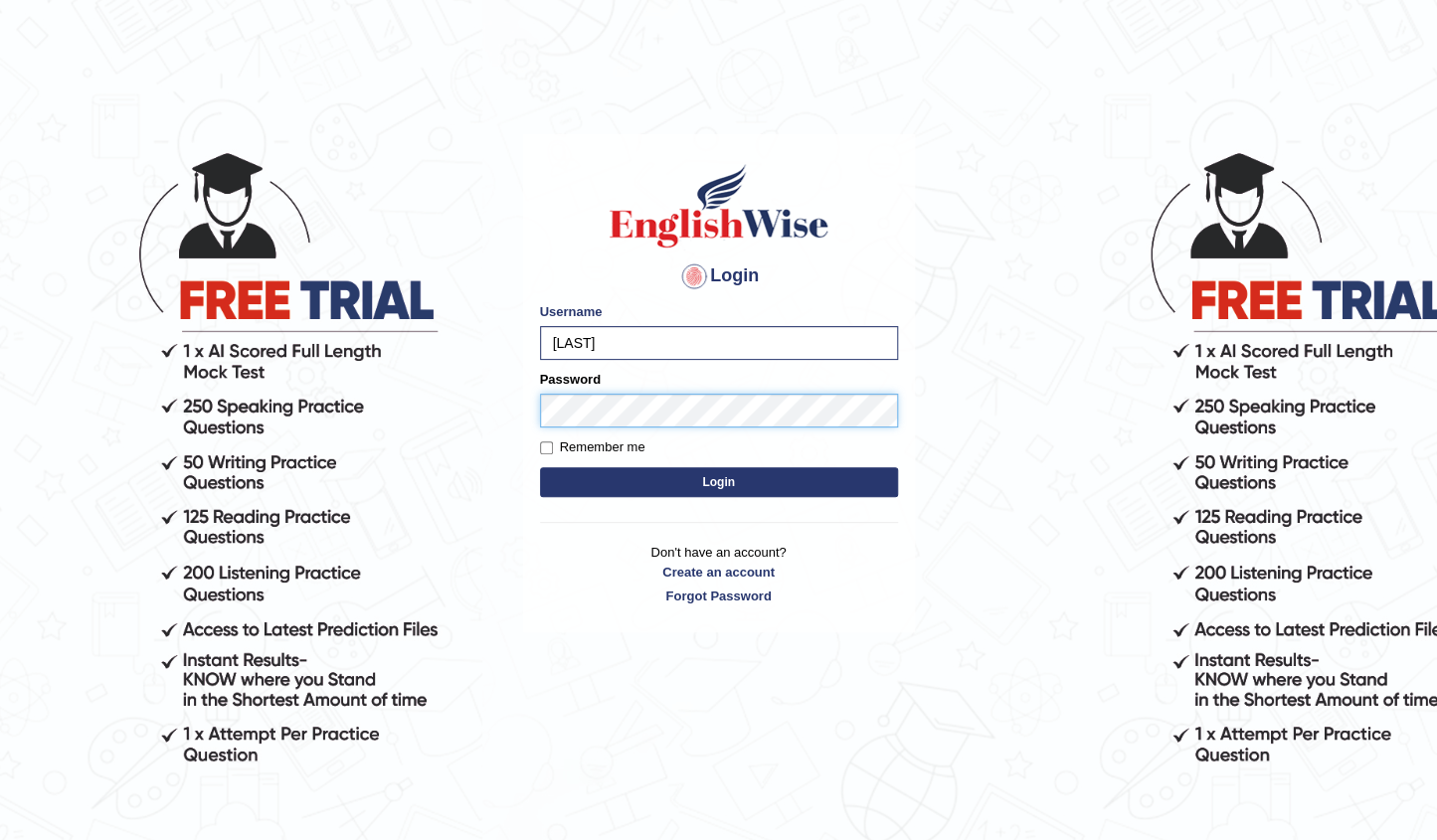 click on "Login" at bounding box center [719, 482] 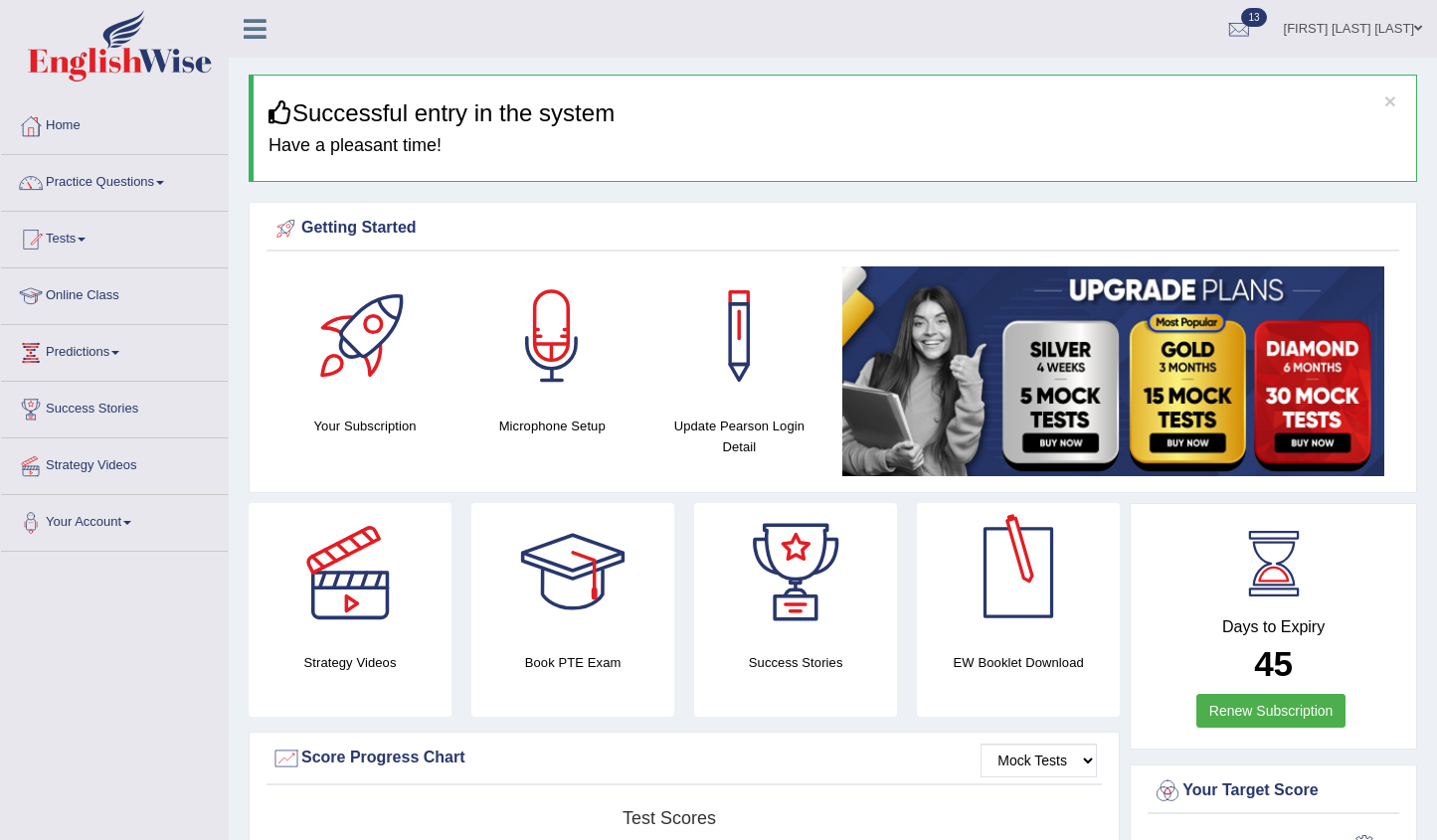 scroll, scrollTop: 904, scrollLeft: 0, axis: vertical 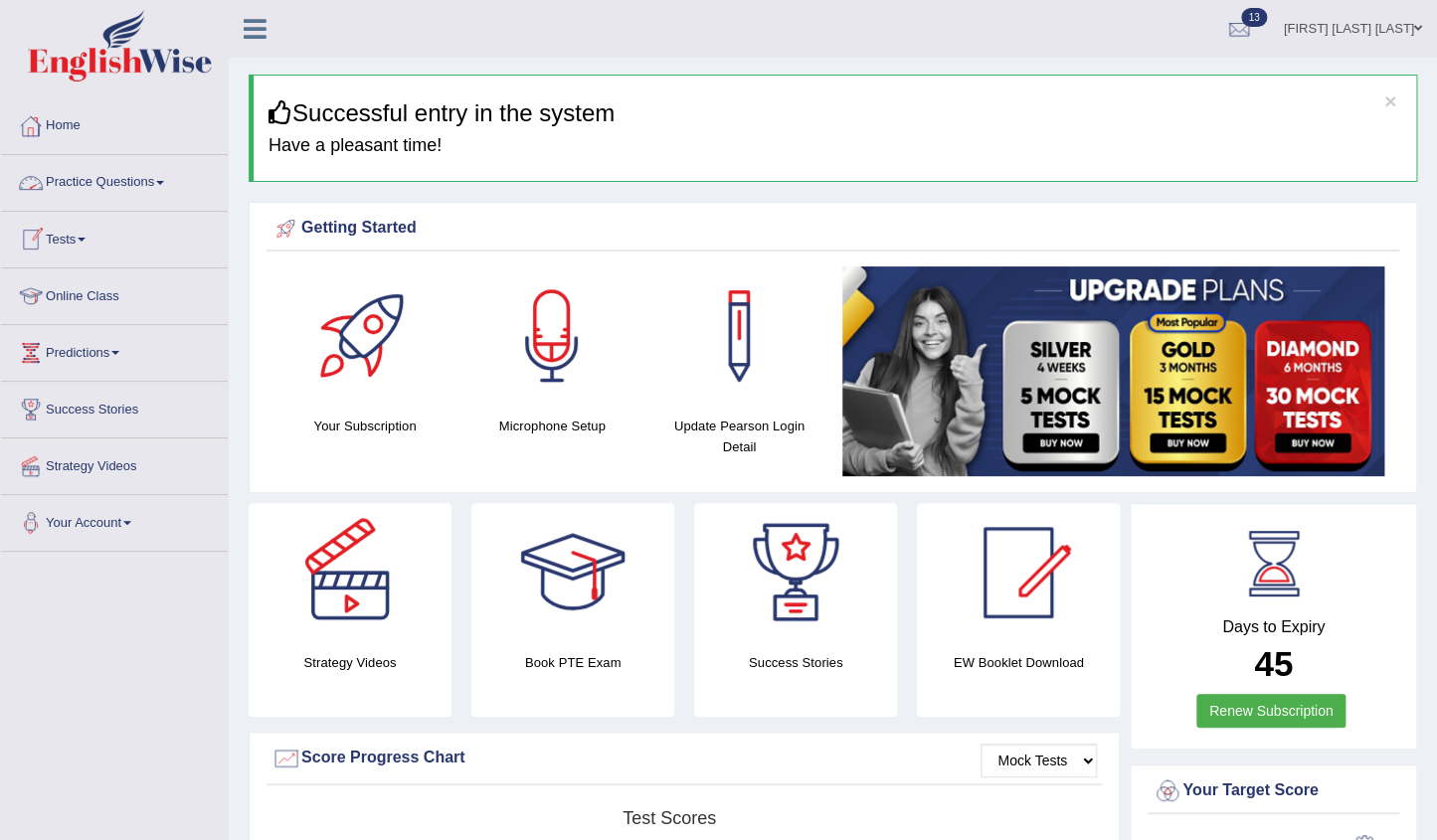 click on "Practice Questions" at bounding box center [114, 180] 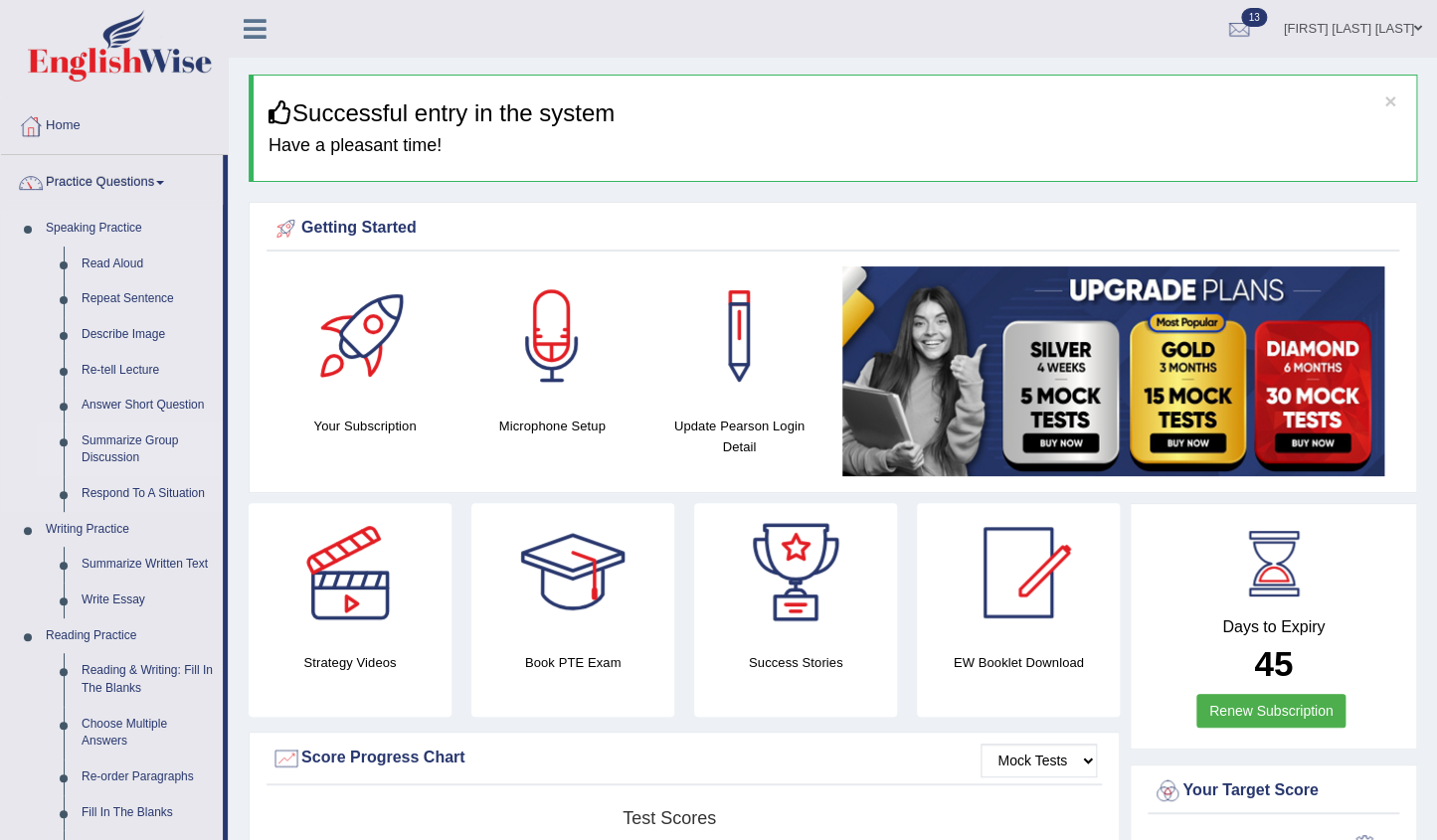 click on "Summarize Group Discussion" at bounding box center (147, 449) 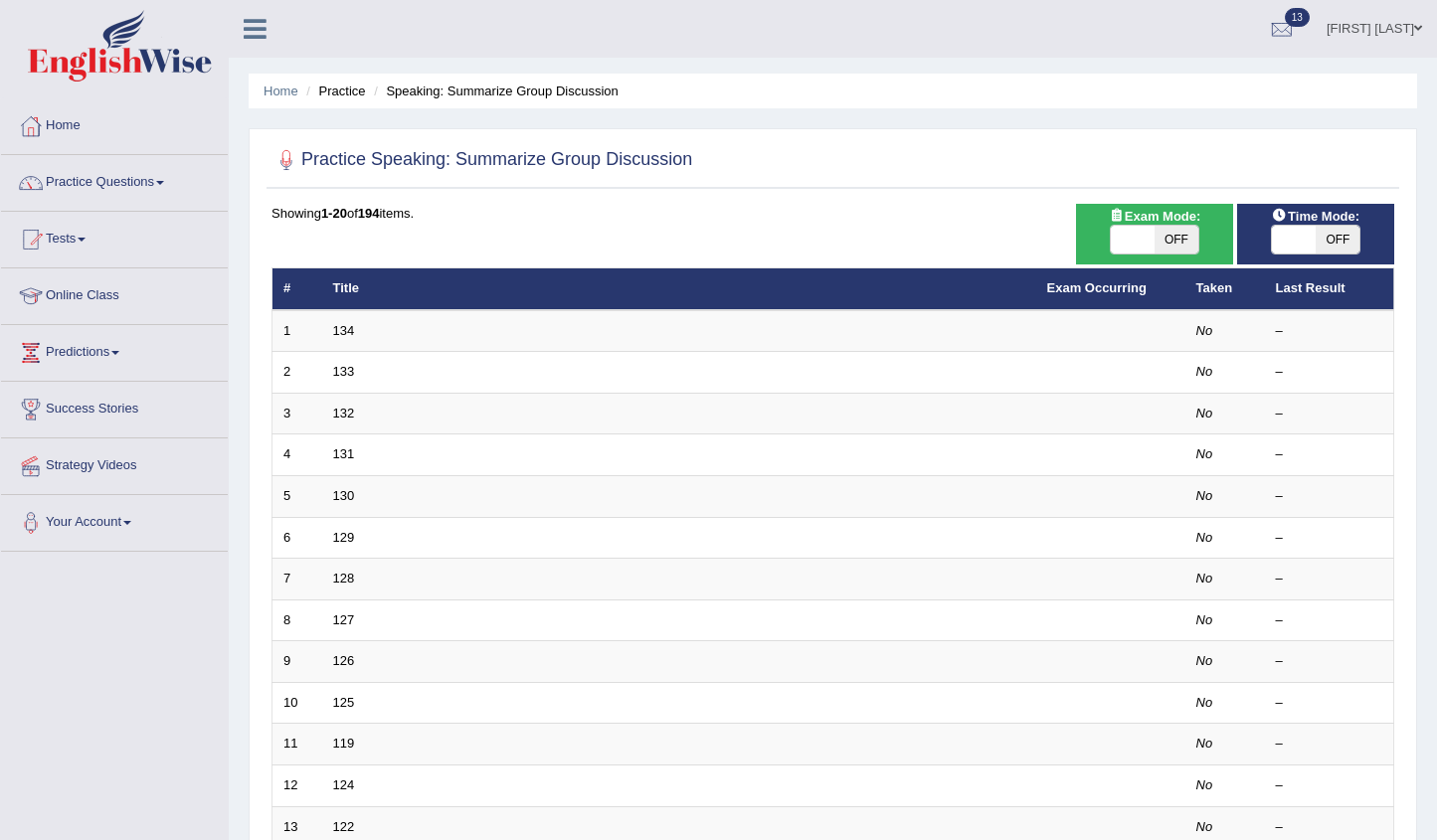 scroll, scrollTop: 0, scrollLeft: 0, axis: both 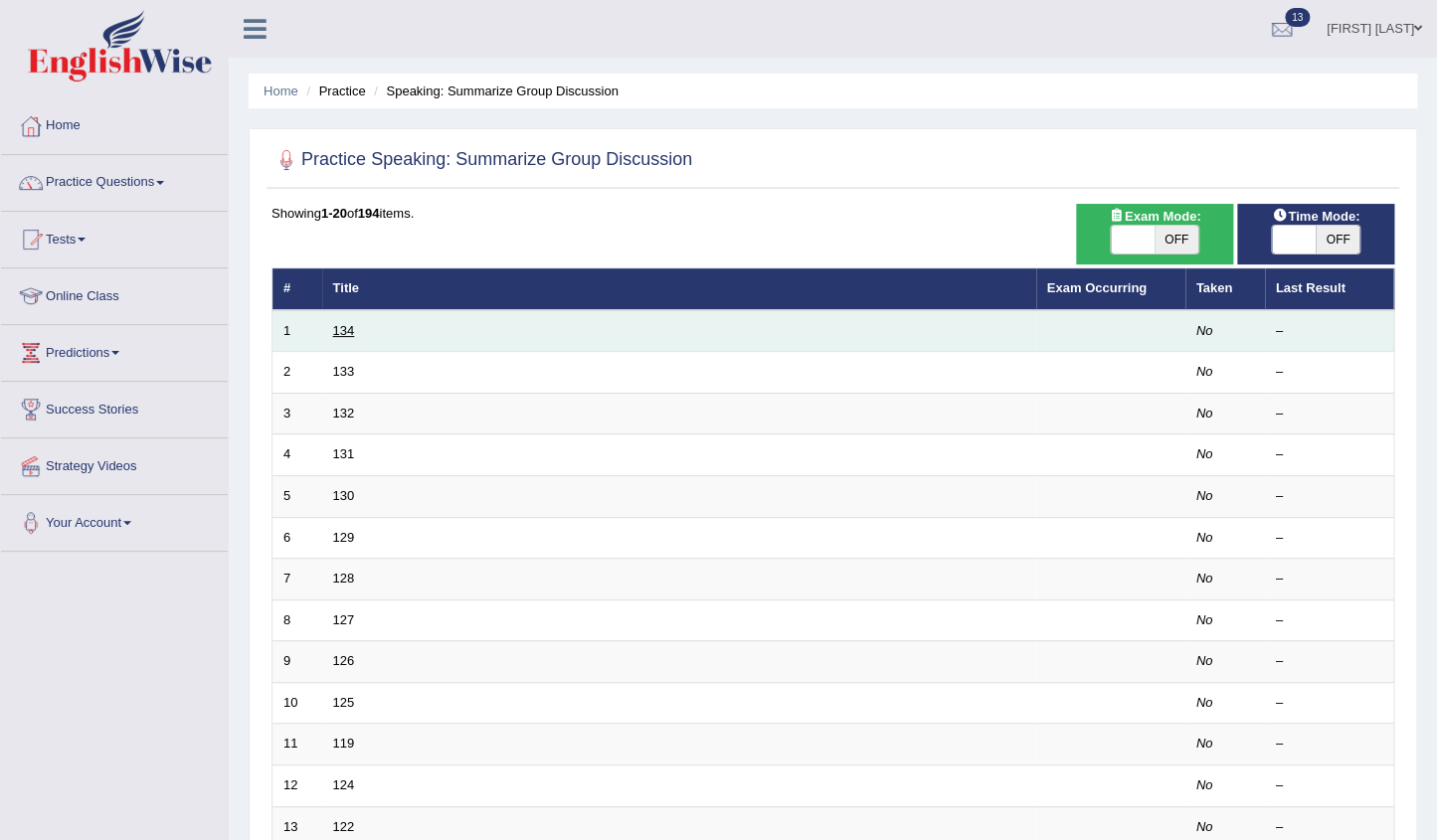 click on "134" at bounding box center [344, 330] 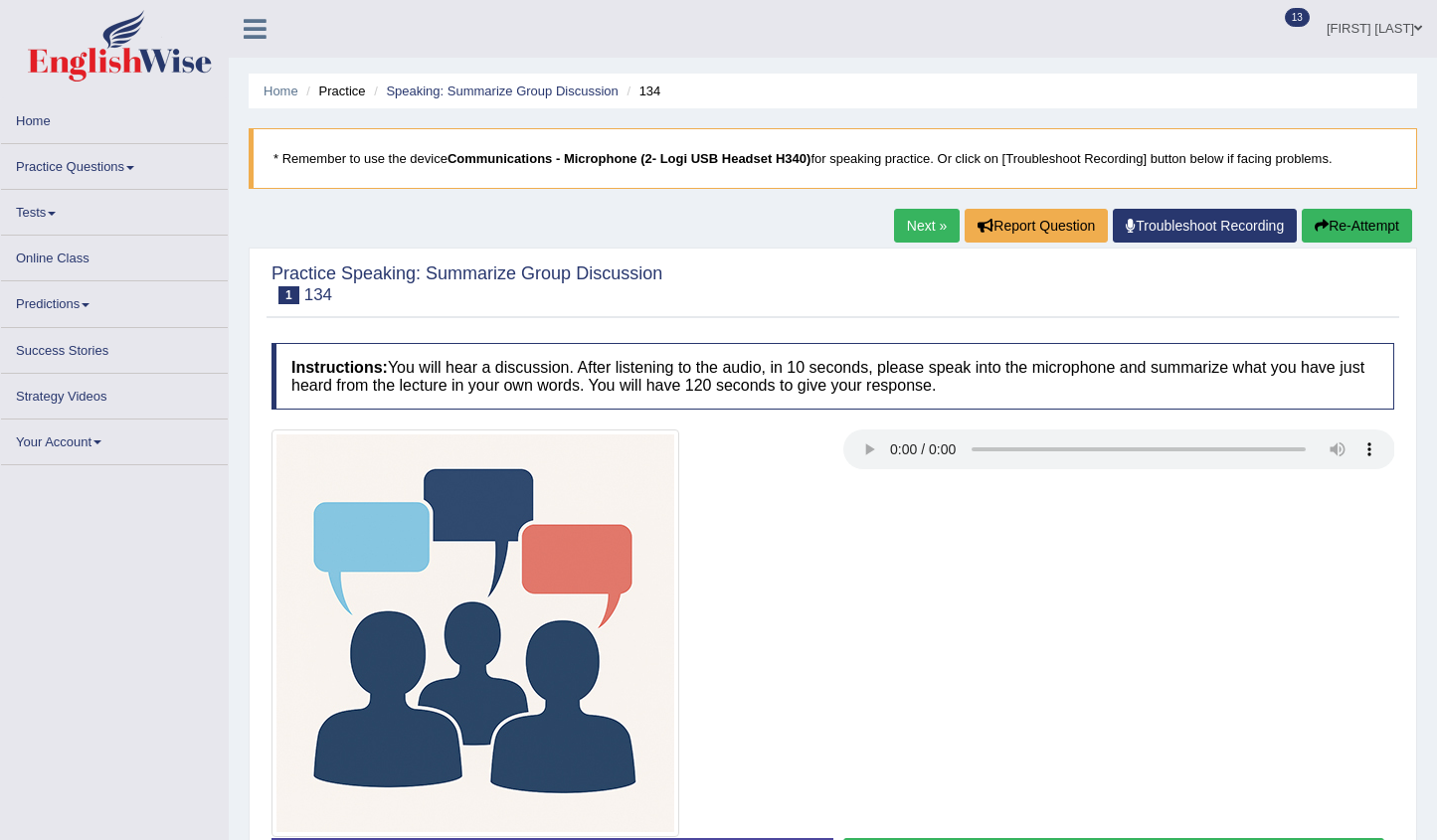 scroll, scrollTop: 203, scrollLeft: 0, axis: vertical 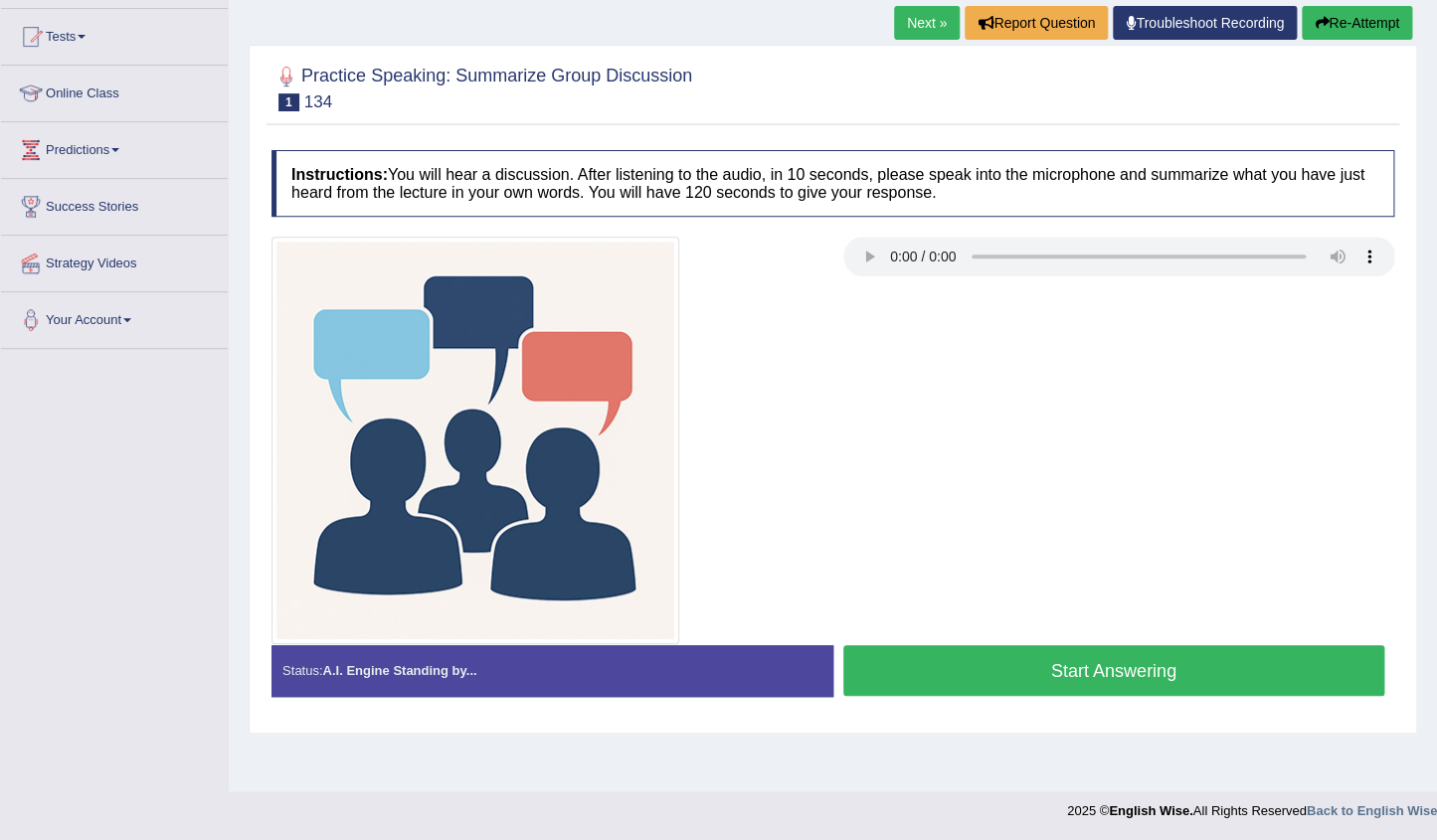 type 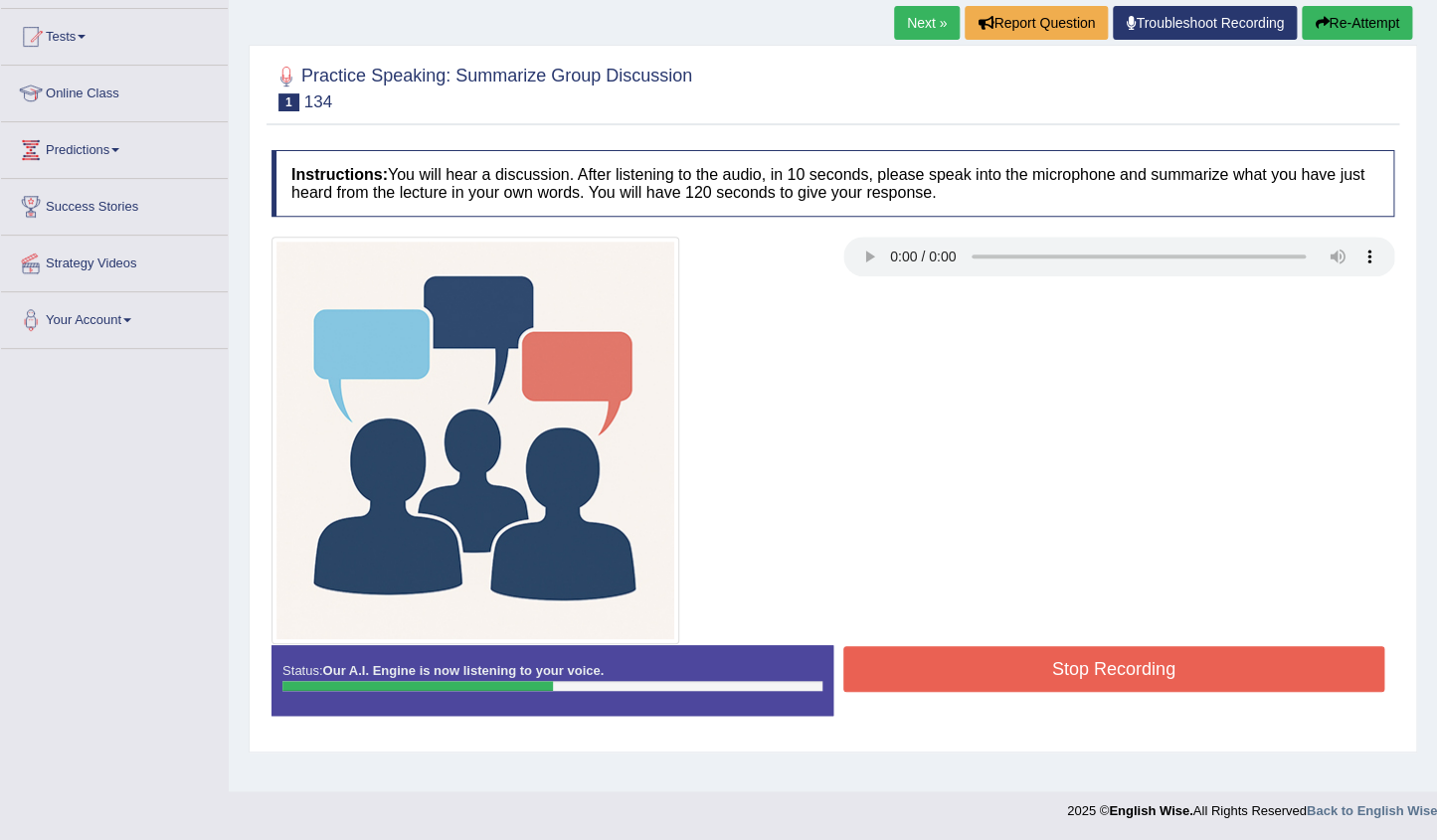 click on "Stop Recording" at bounding box center (1114, 669) 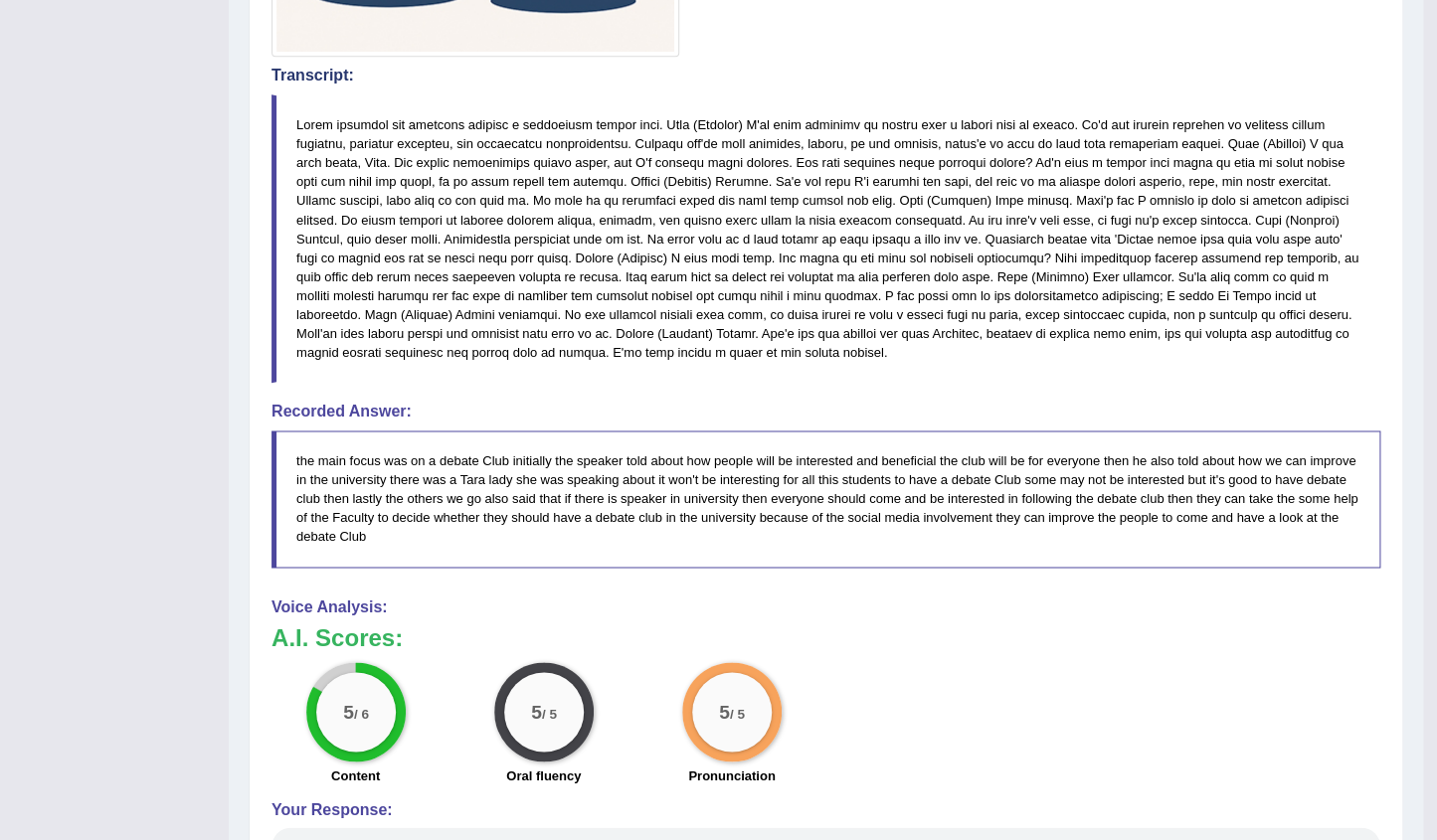 scroll, scrollTop: 1110, scrollLeft: 0, axis: vertical 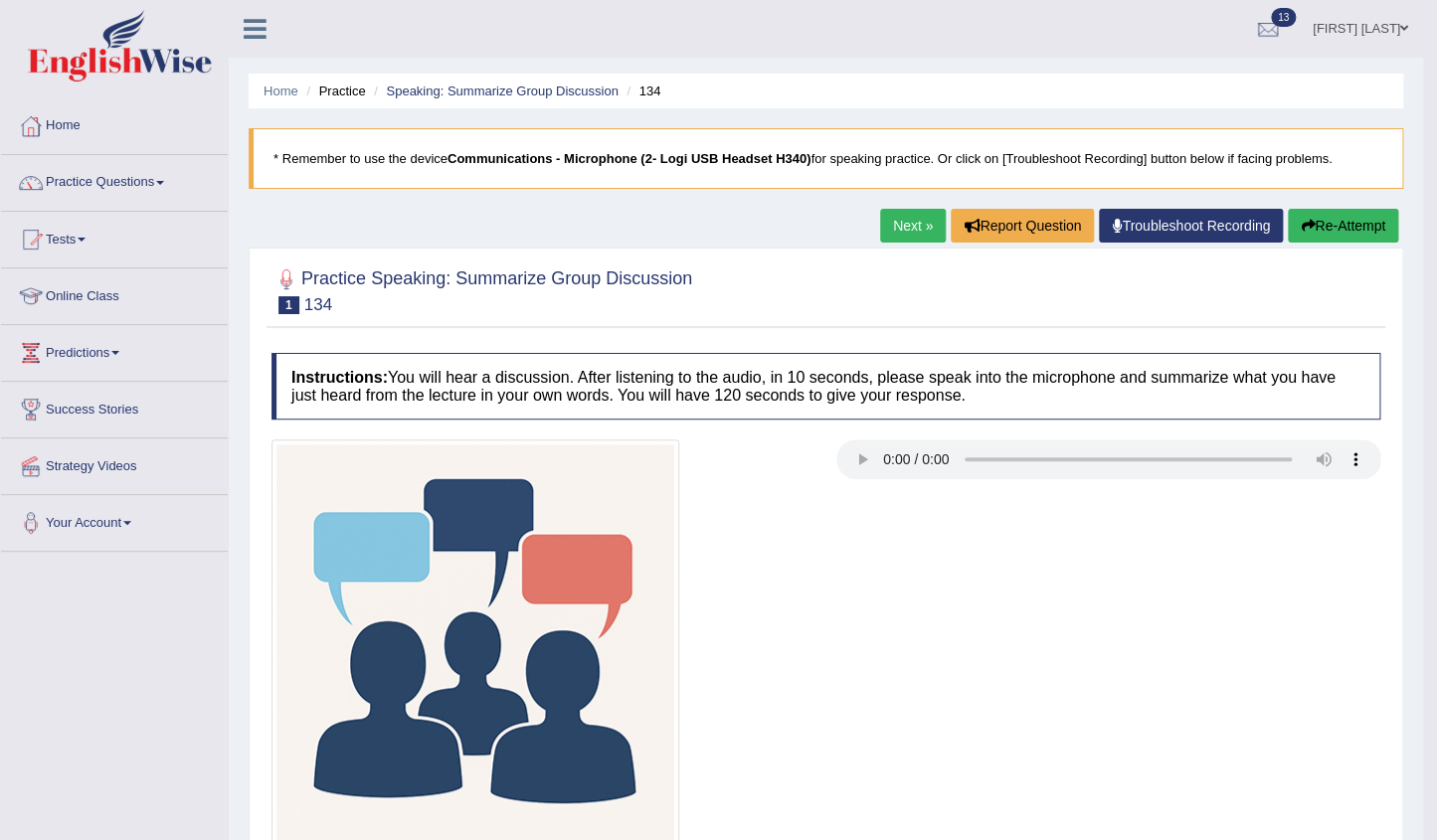 click on "Next »" at bounding box center (913, 226) 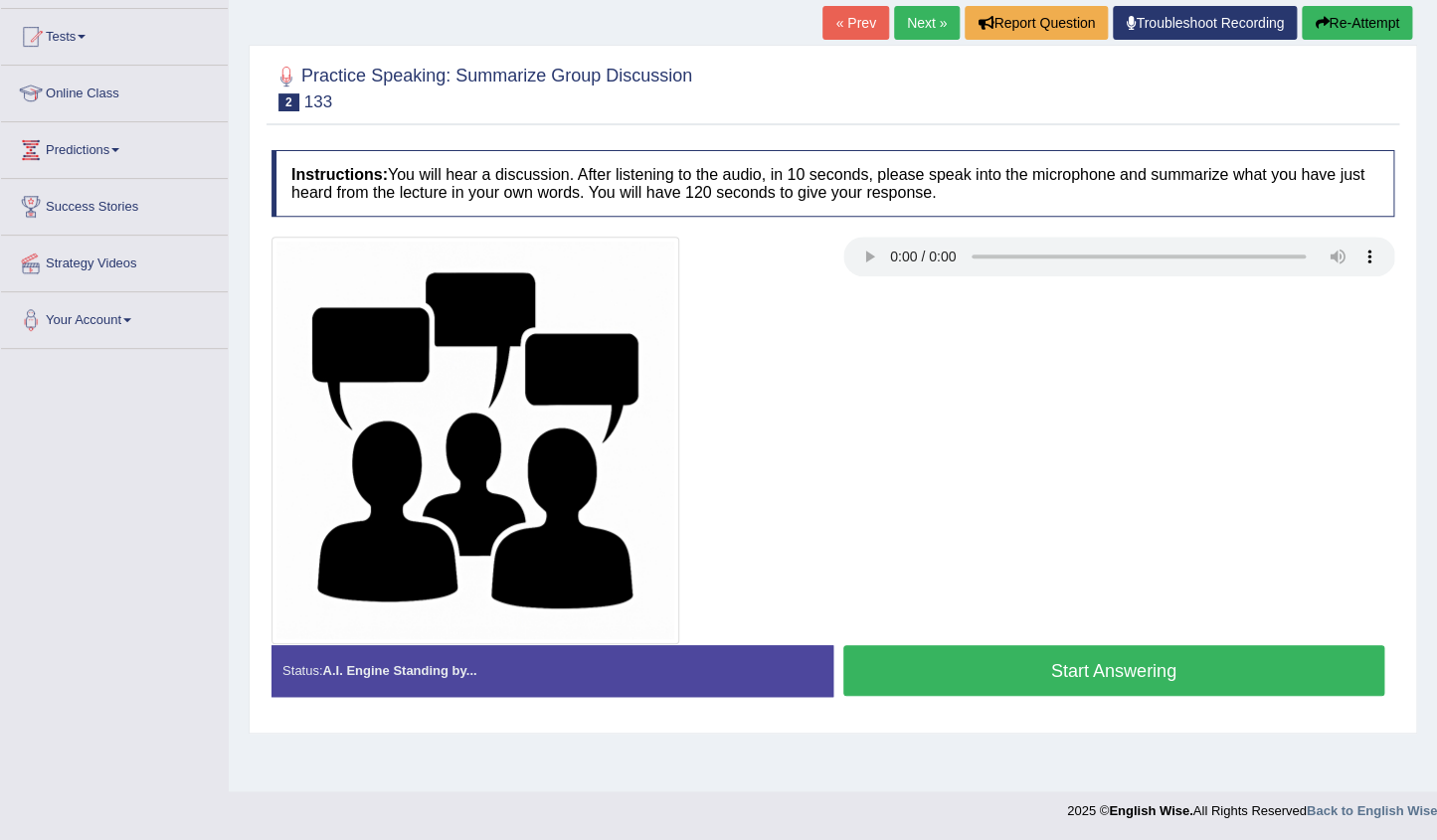 scroll, scrollTop: 203, scrollLeft: 0, axis: vertical 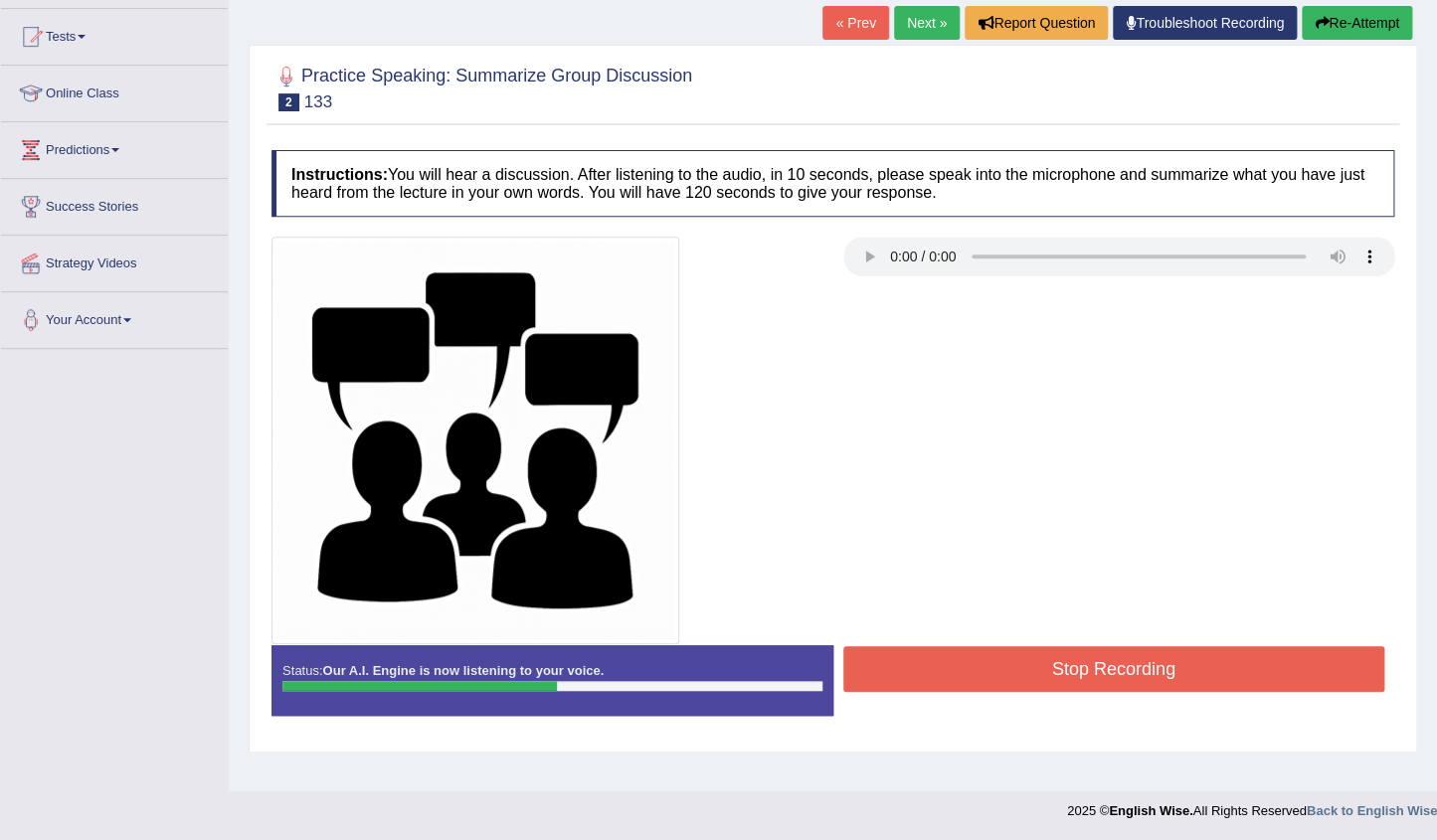 click on "Stop Recording" at bounding box center (1114, 669) 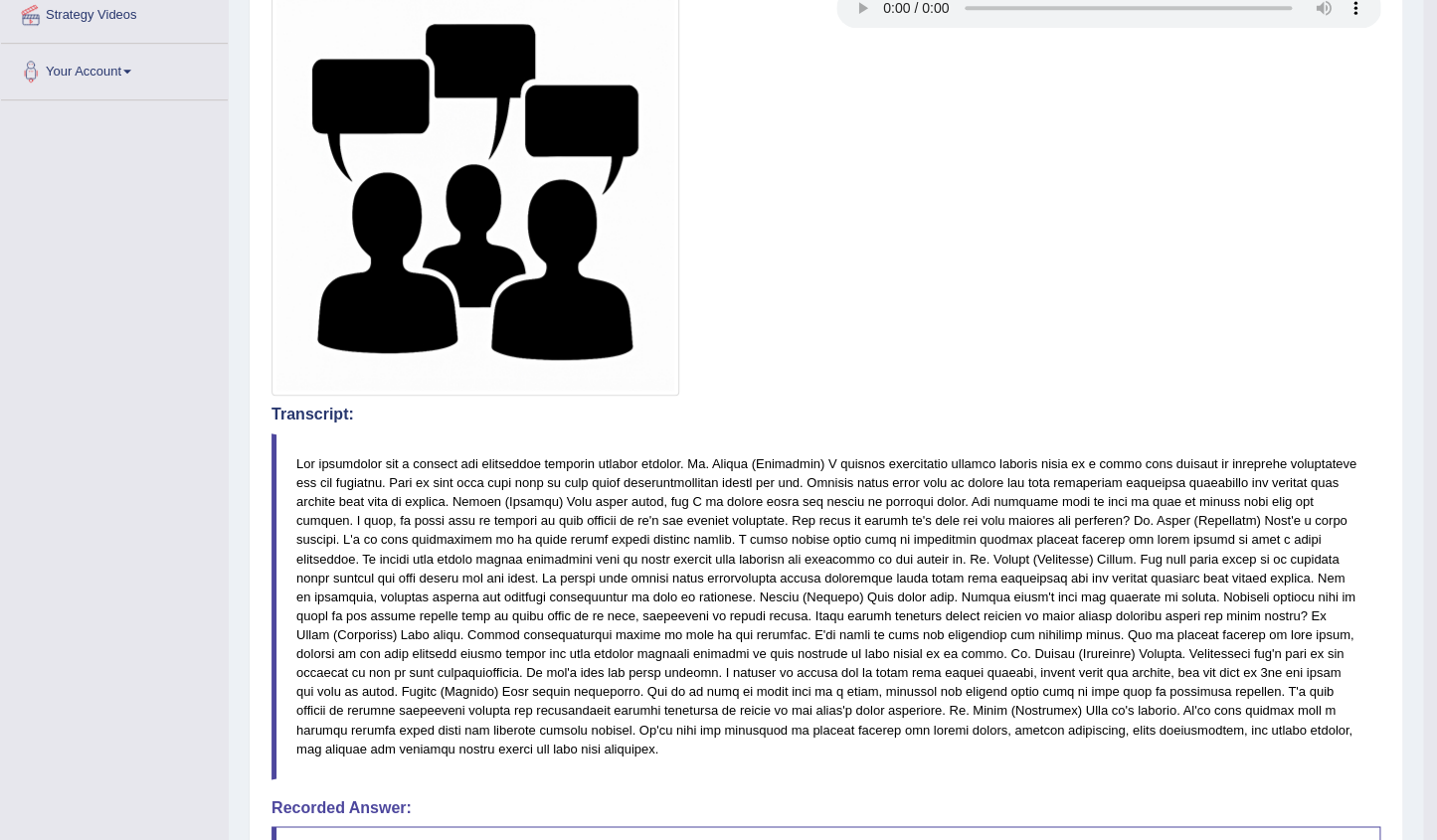 scroll, scrollTop: 0, scrollLeft: 0, axis: both 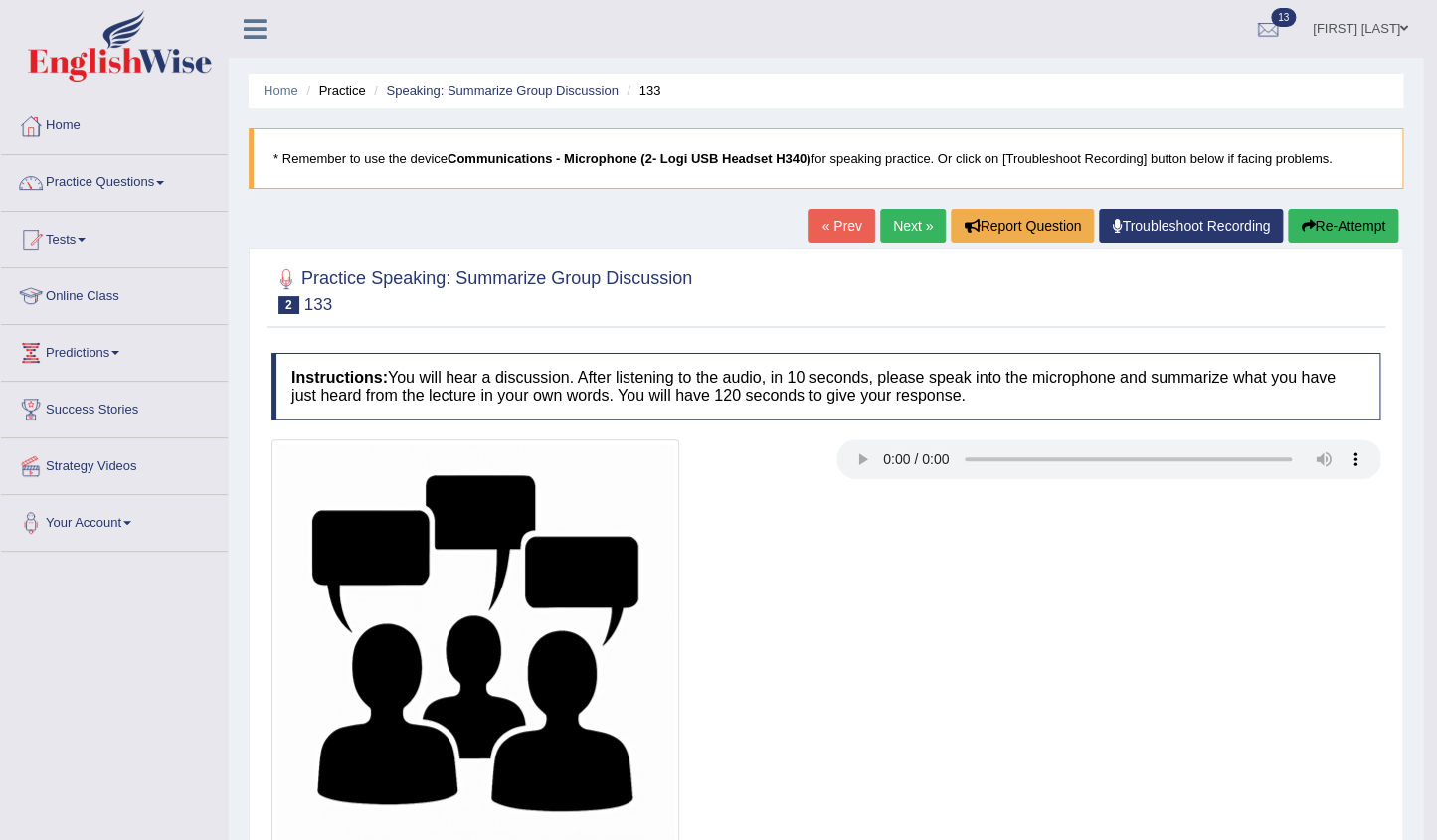 click on "Next »" at bounding box center (913, 226) 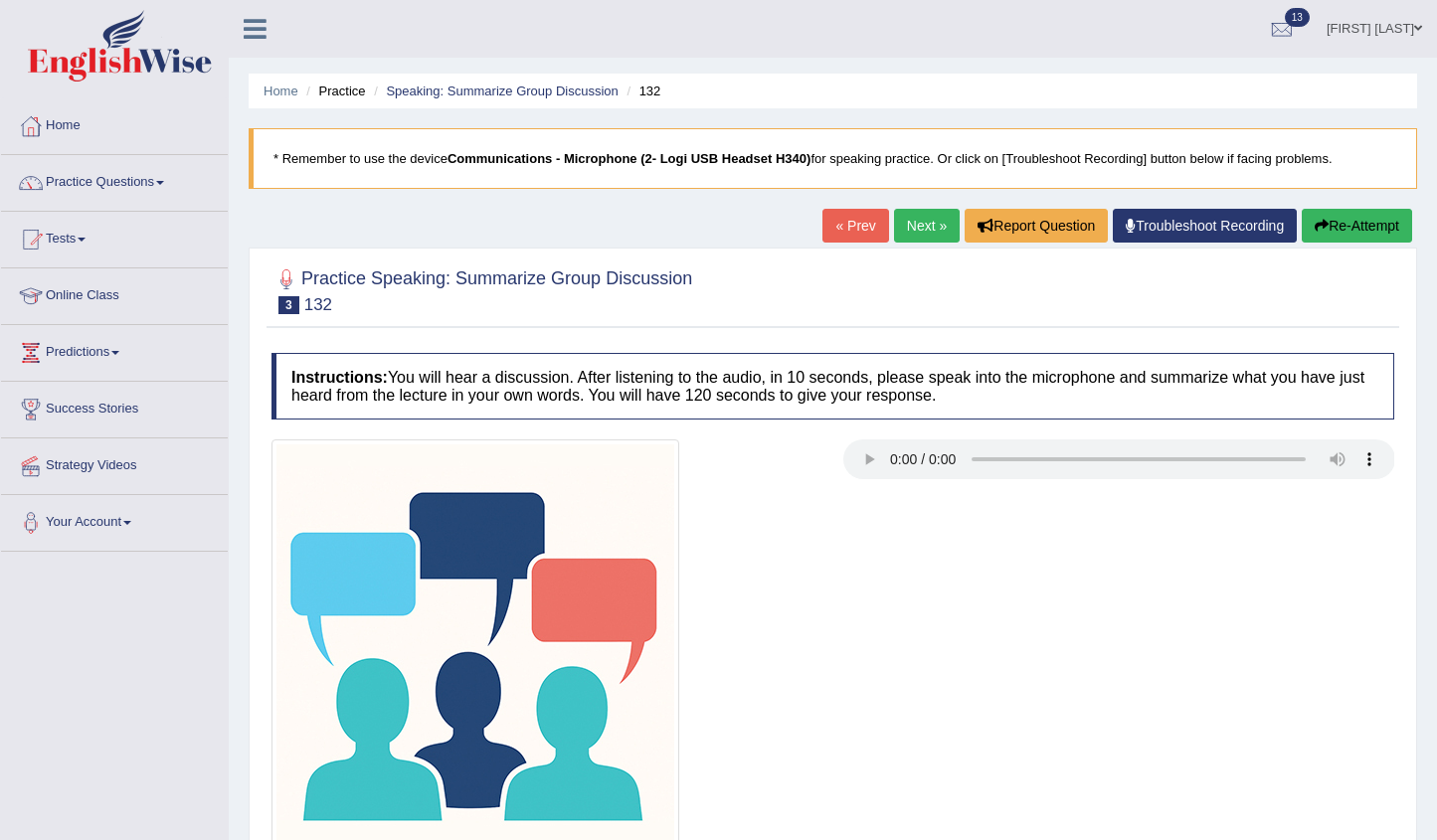 scroll, scrollTop: 0, scrollLeft: 0, axis: both 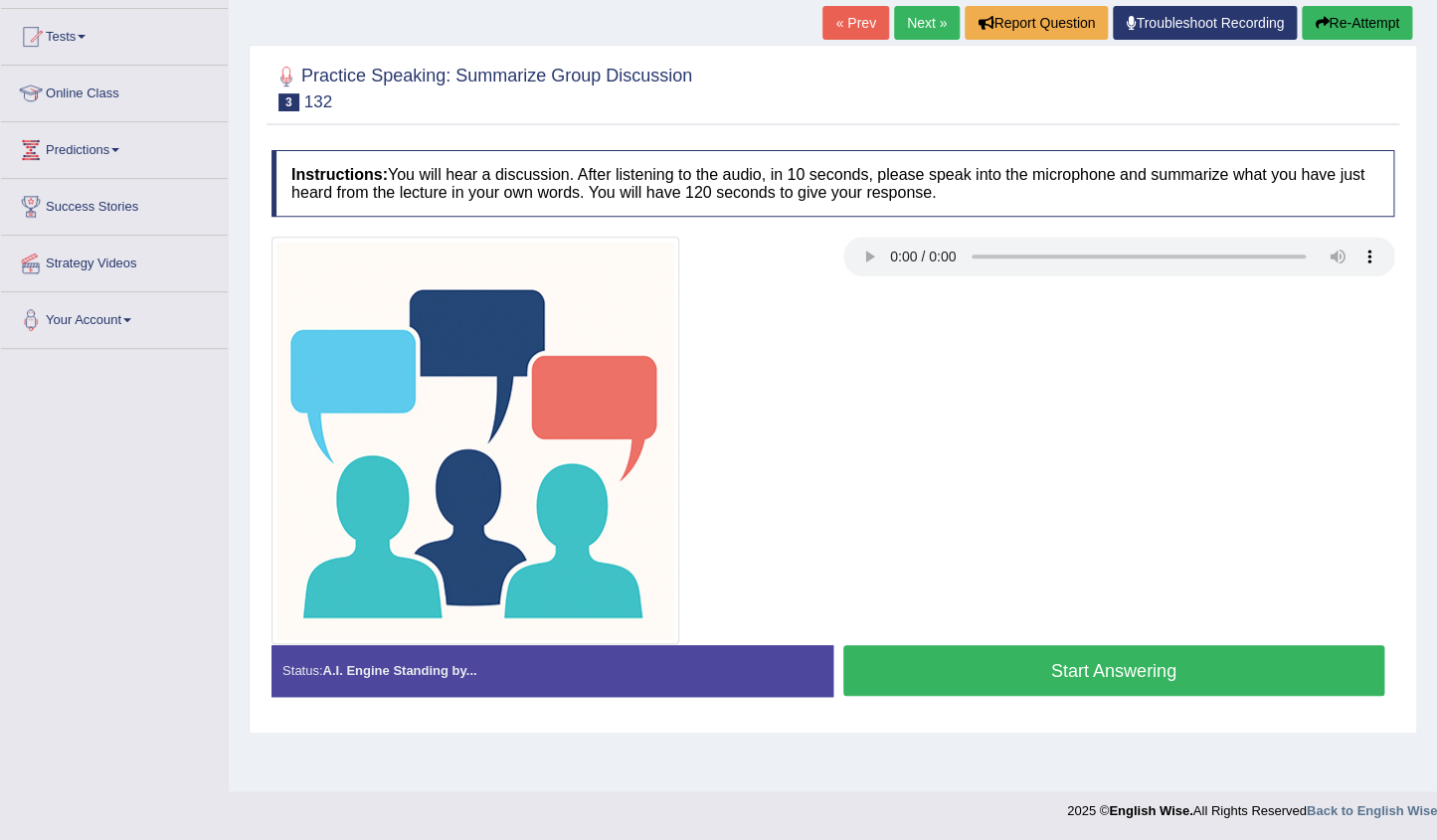 click on "Start Answering" at bounding box center [1114, 670] 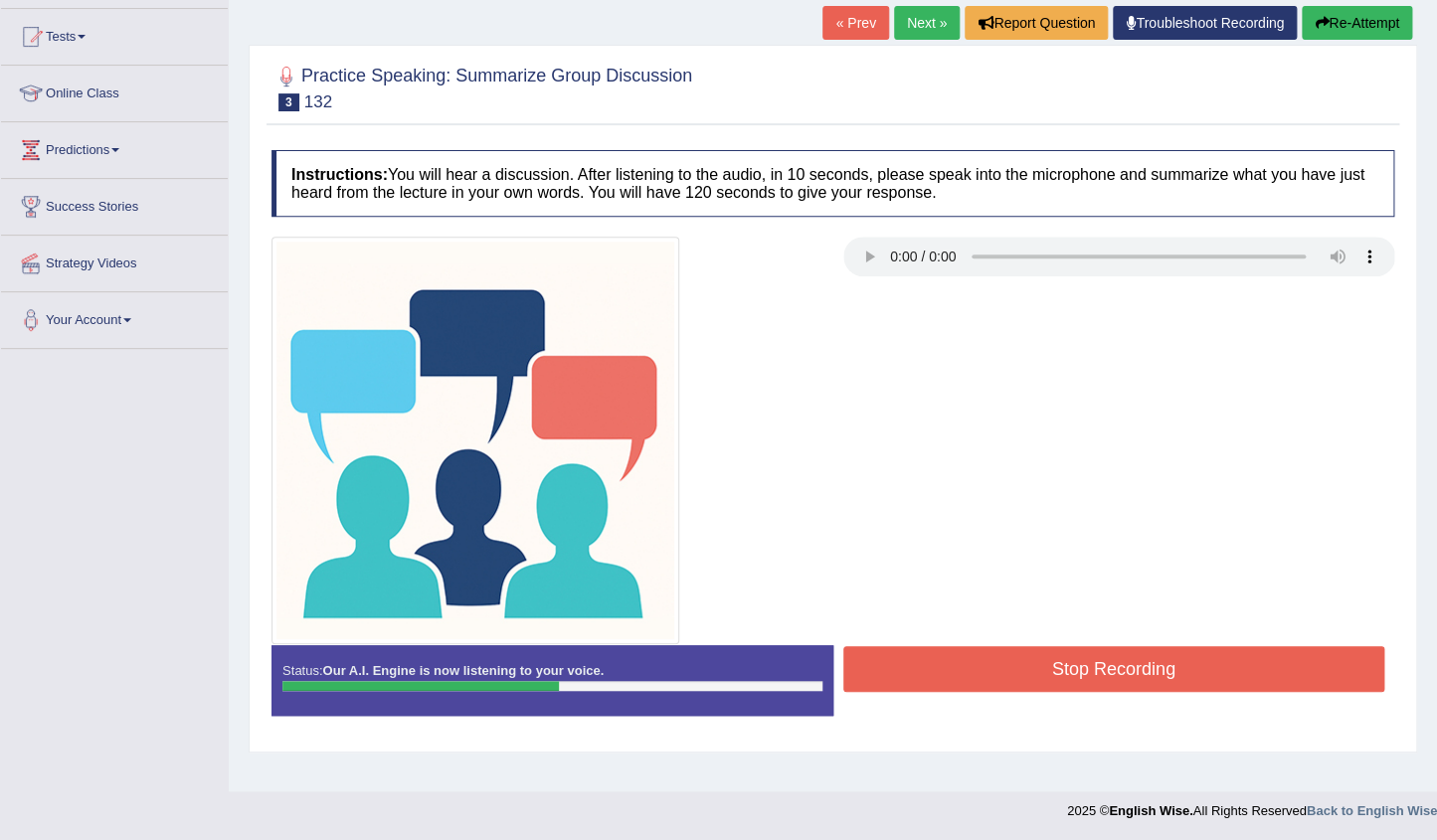 click on "Stop Recording" at bounding box center (1114, 669) 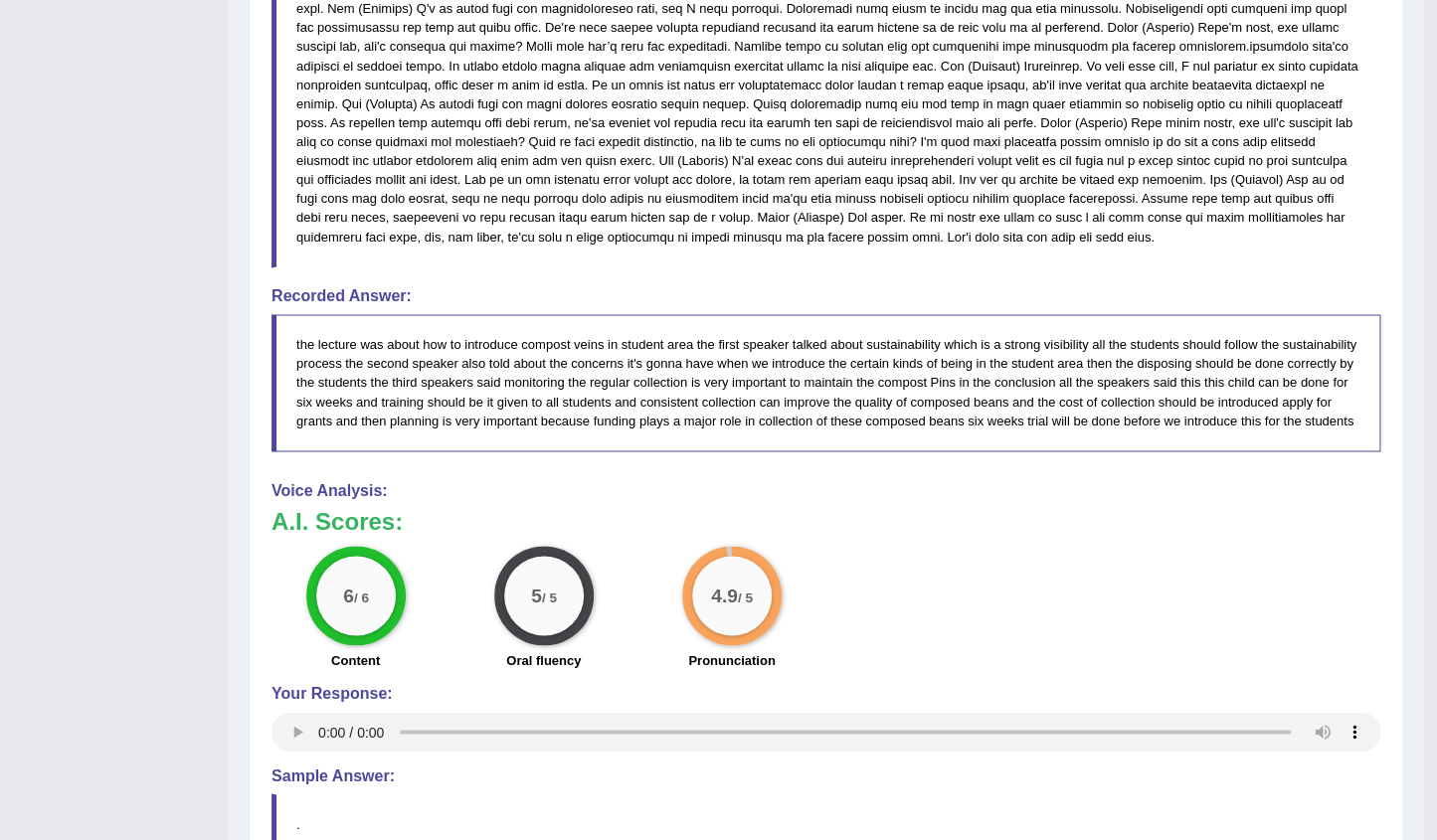 scroll, scrollTop: 1148, scrollLeft: 0, axis: vertical 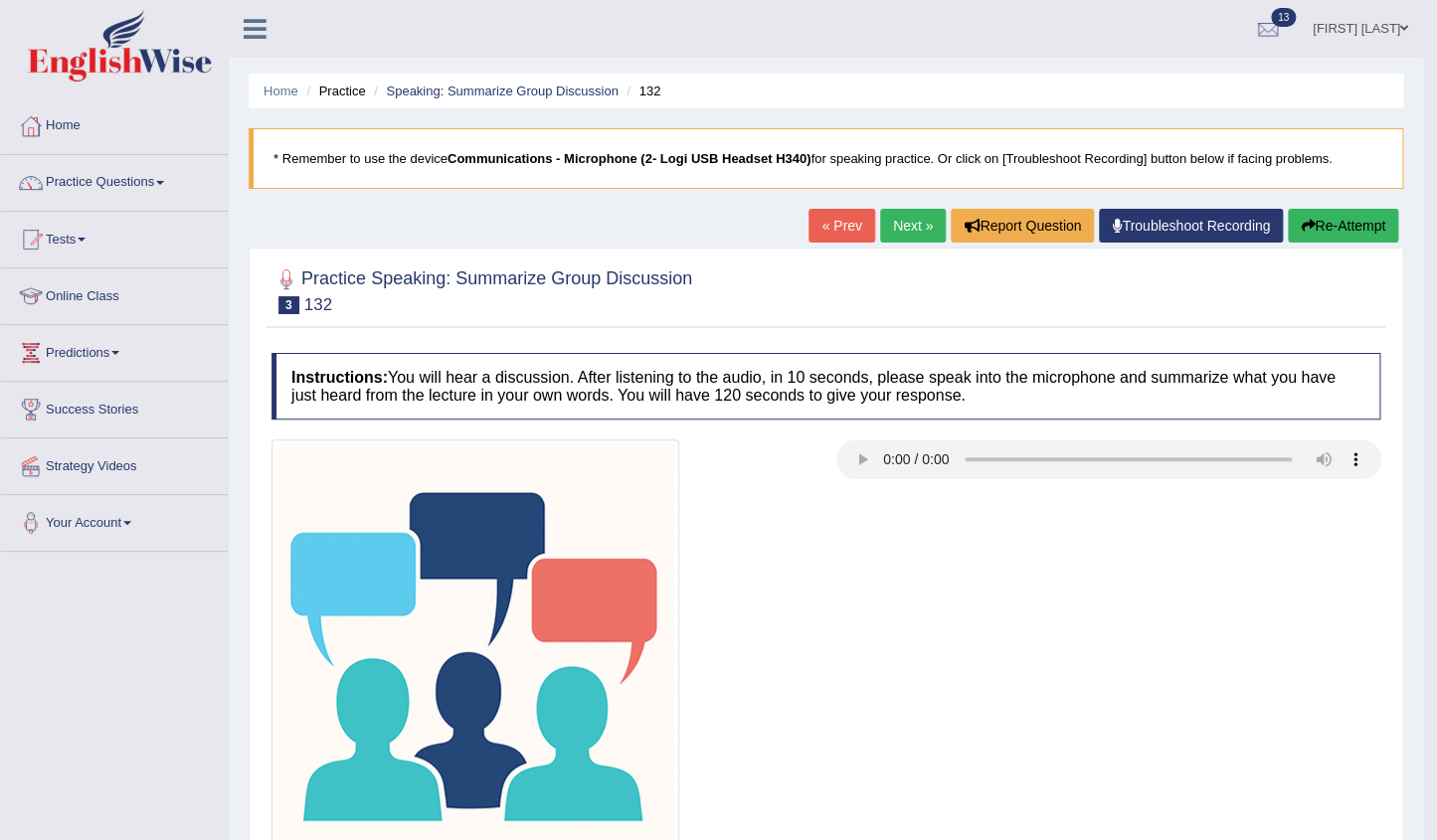 click on "Next »" at bounding box center (913, 226) 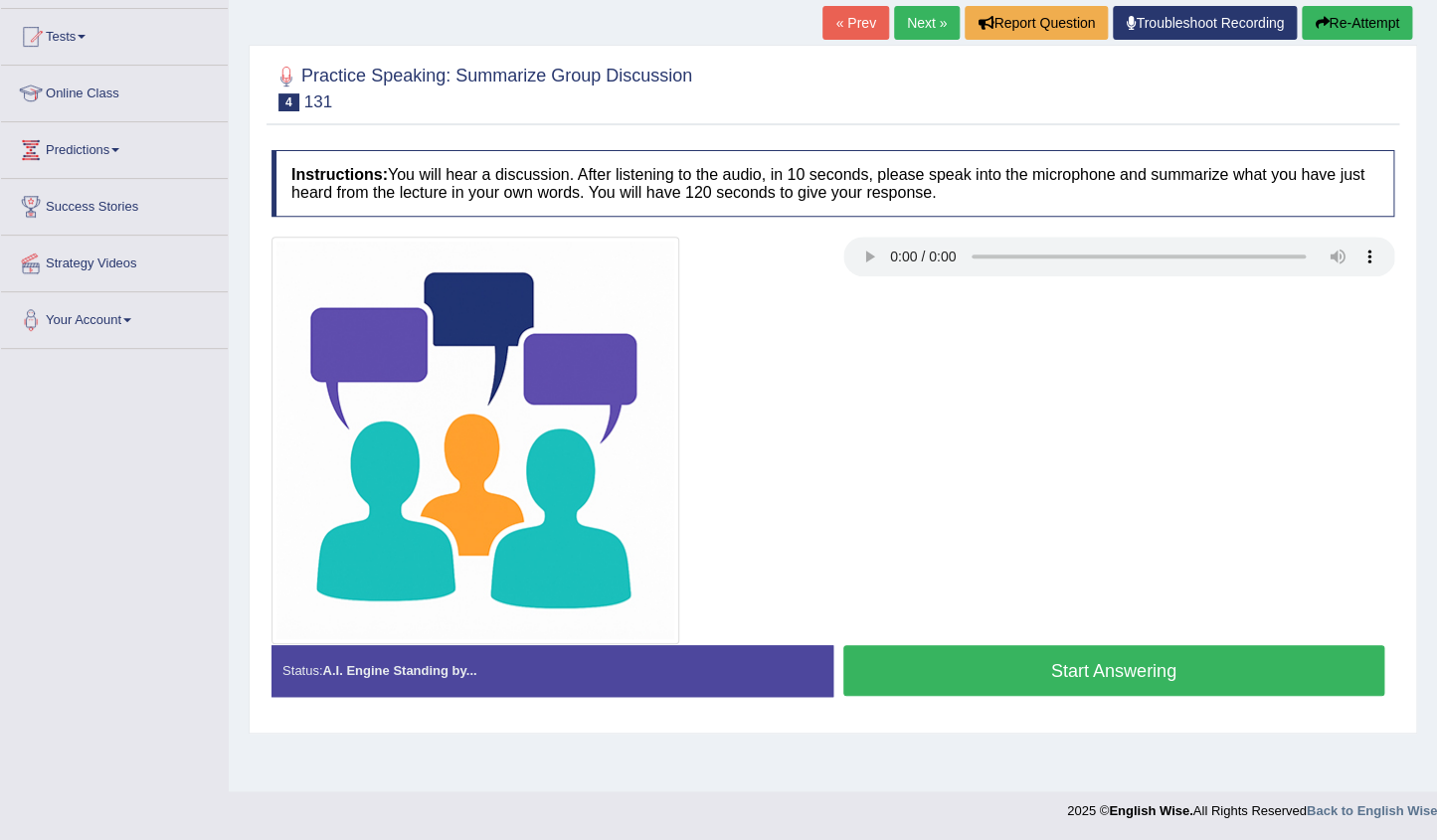 scroll, scrollTop: 203, scrollLeft: 0, axis: vertical 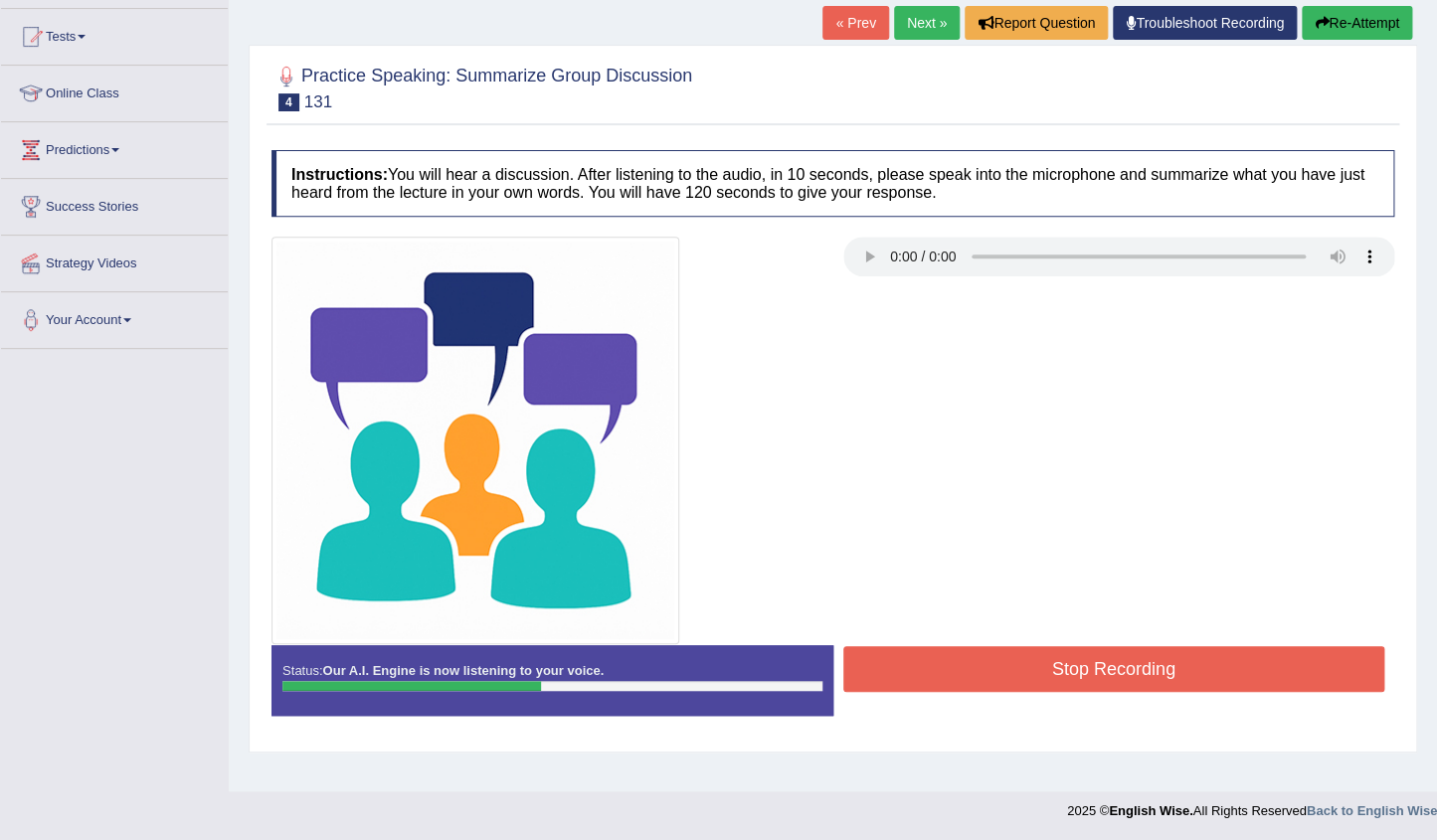 click on "Stop Recording" at bounding box center (1114, 669) 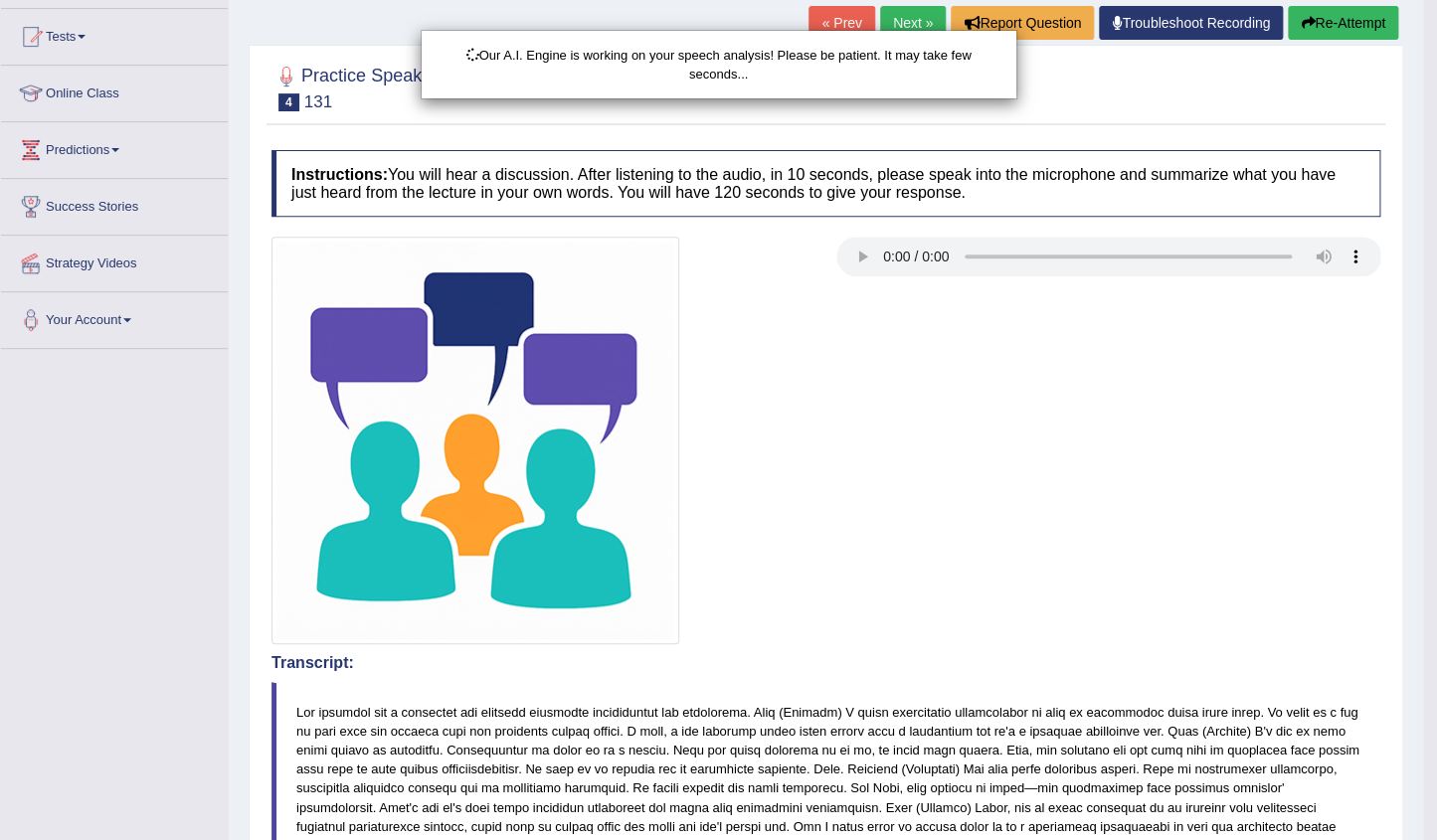 scroll, scrollTop: 883, scrollLeft: 0, axis: vertical 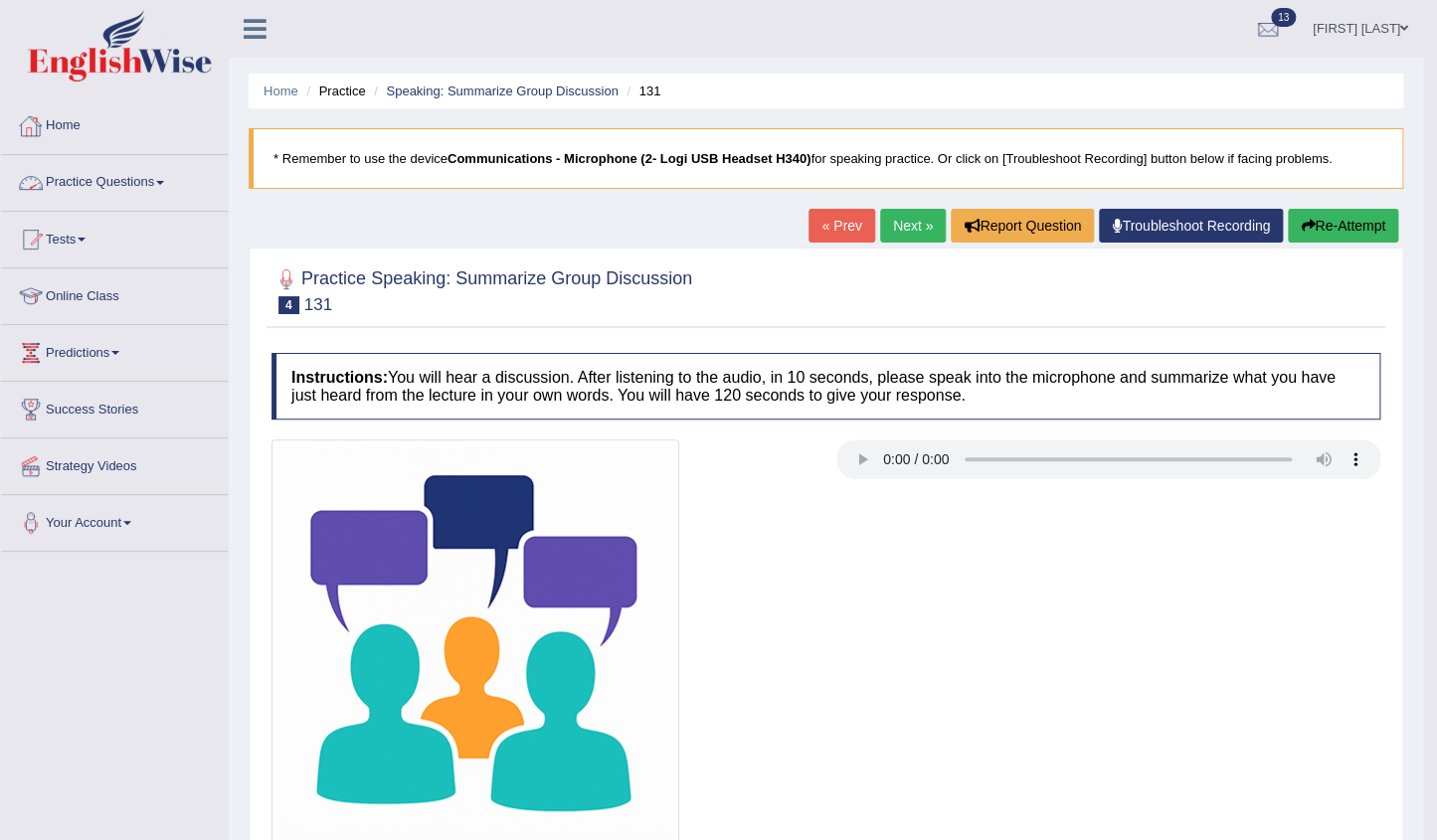 click on "Practice Questions" at bounding box center [114, 180] 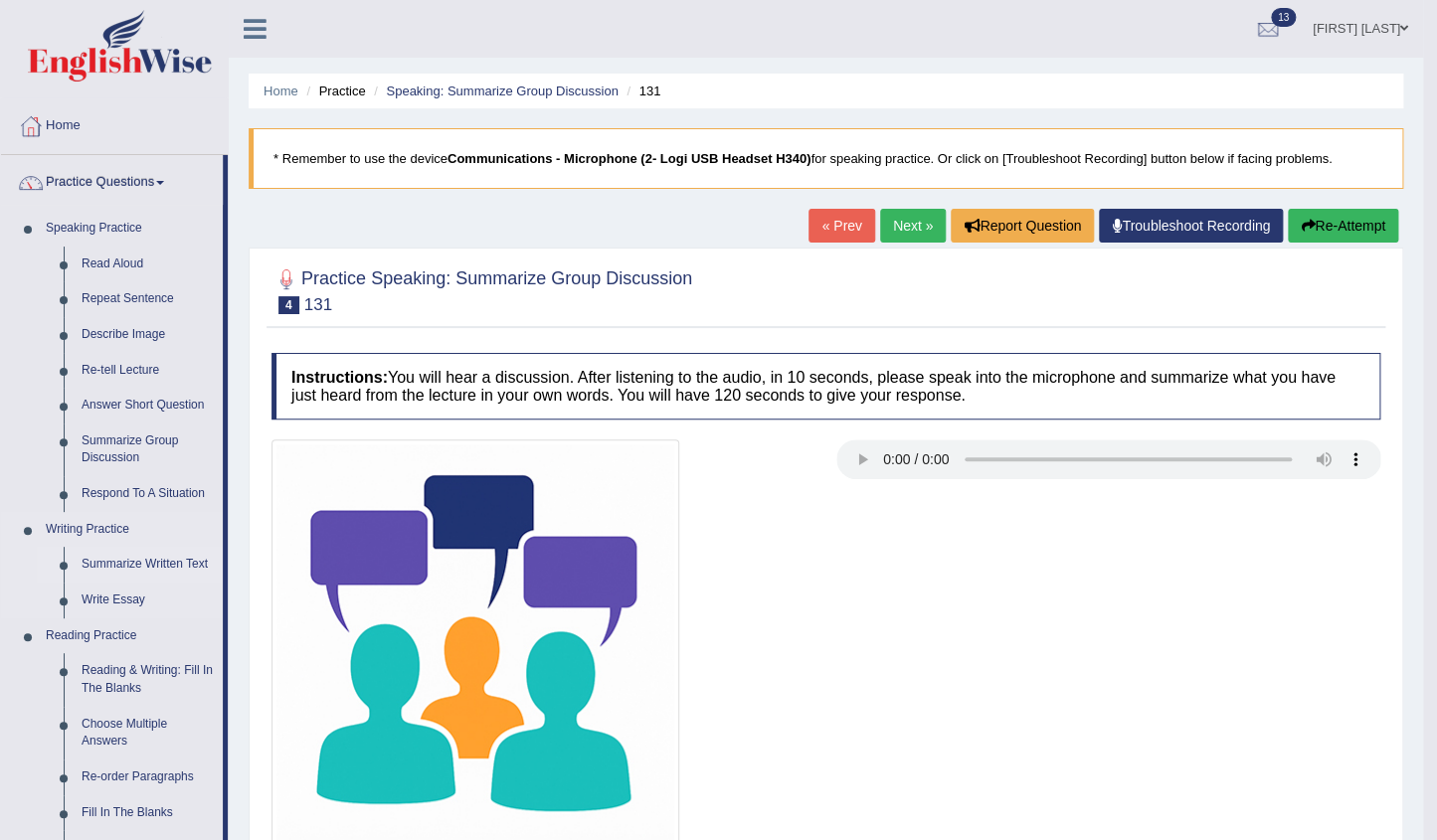 click on "Summarize Written Text" at bounding box center [147, 565] 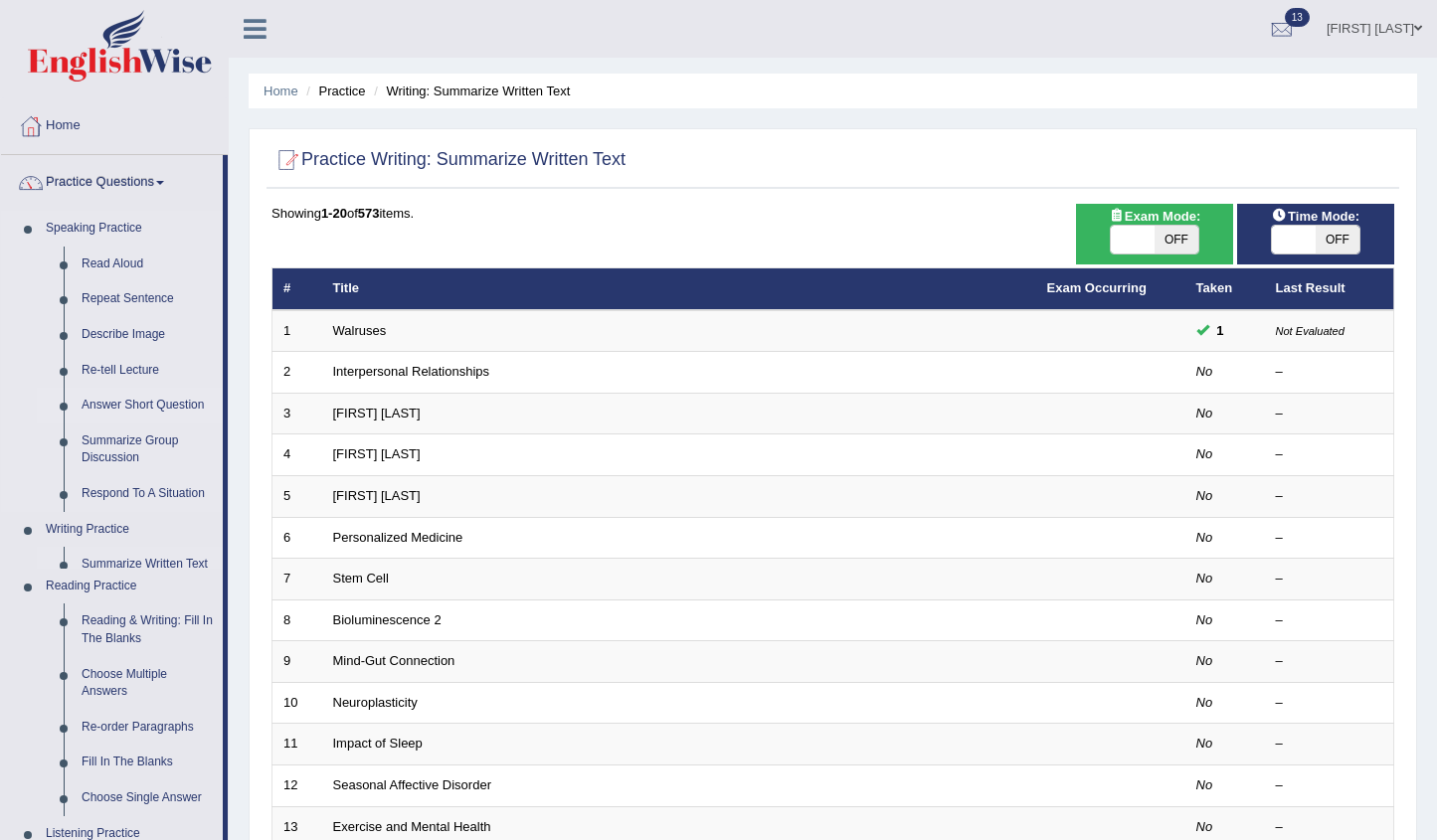 scroll, scrollTop: 0, scrollLeft: 0, axis: both 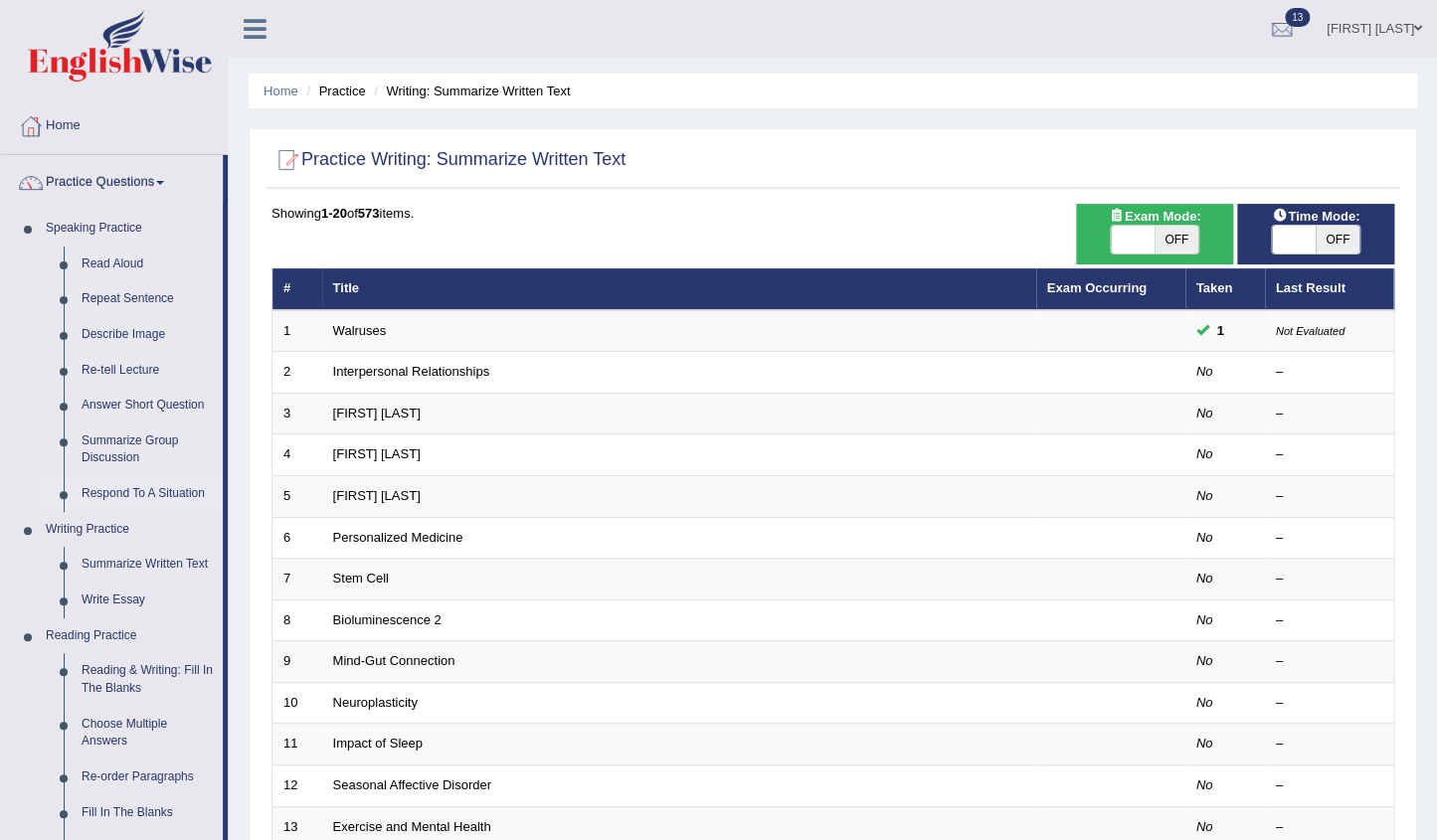 click on "Respond To A Situation" at bounding box center [147, 494] 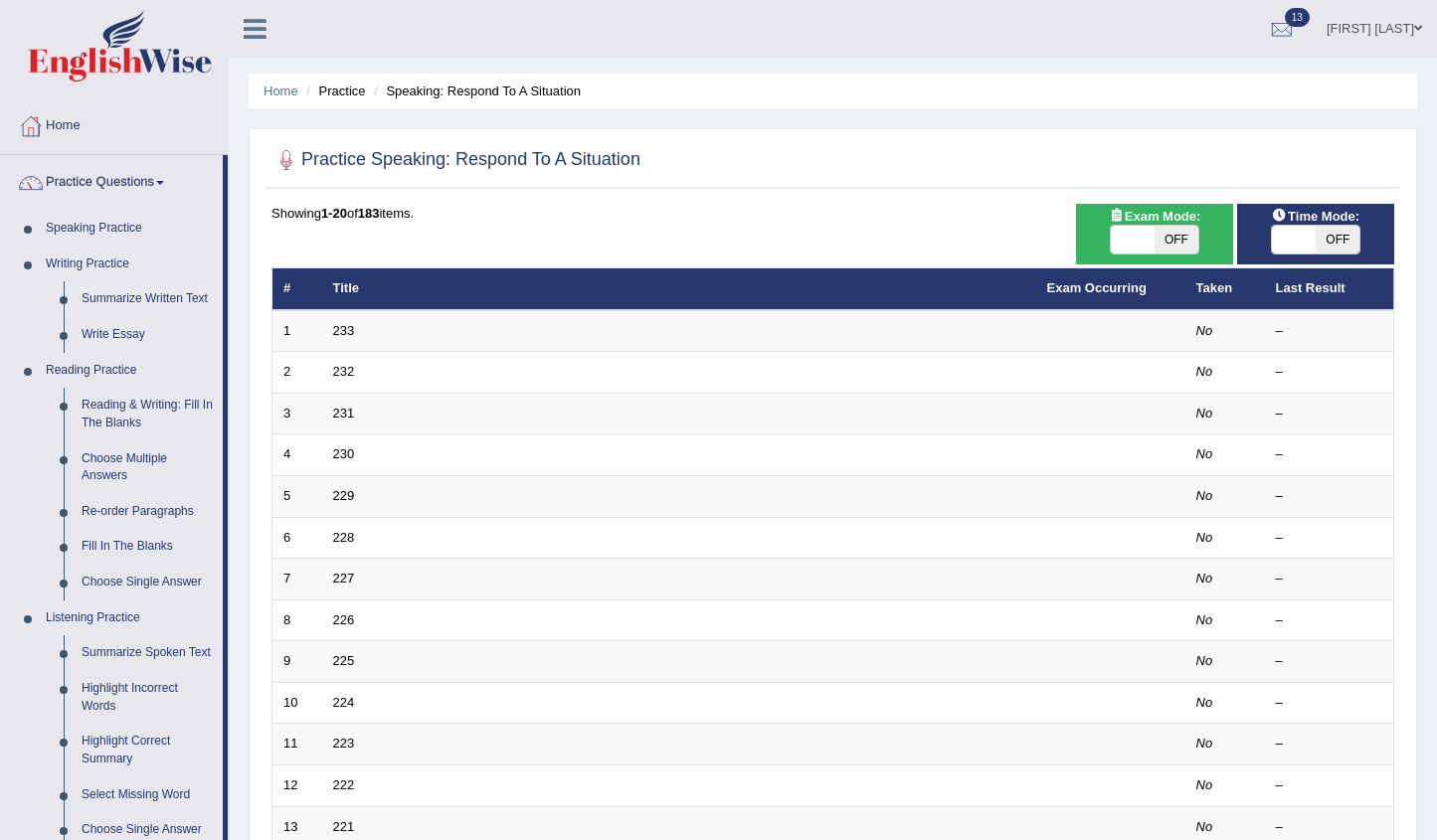 scroll, scrollTop: 0, scrollLeft: 0, axis: both 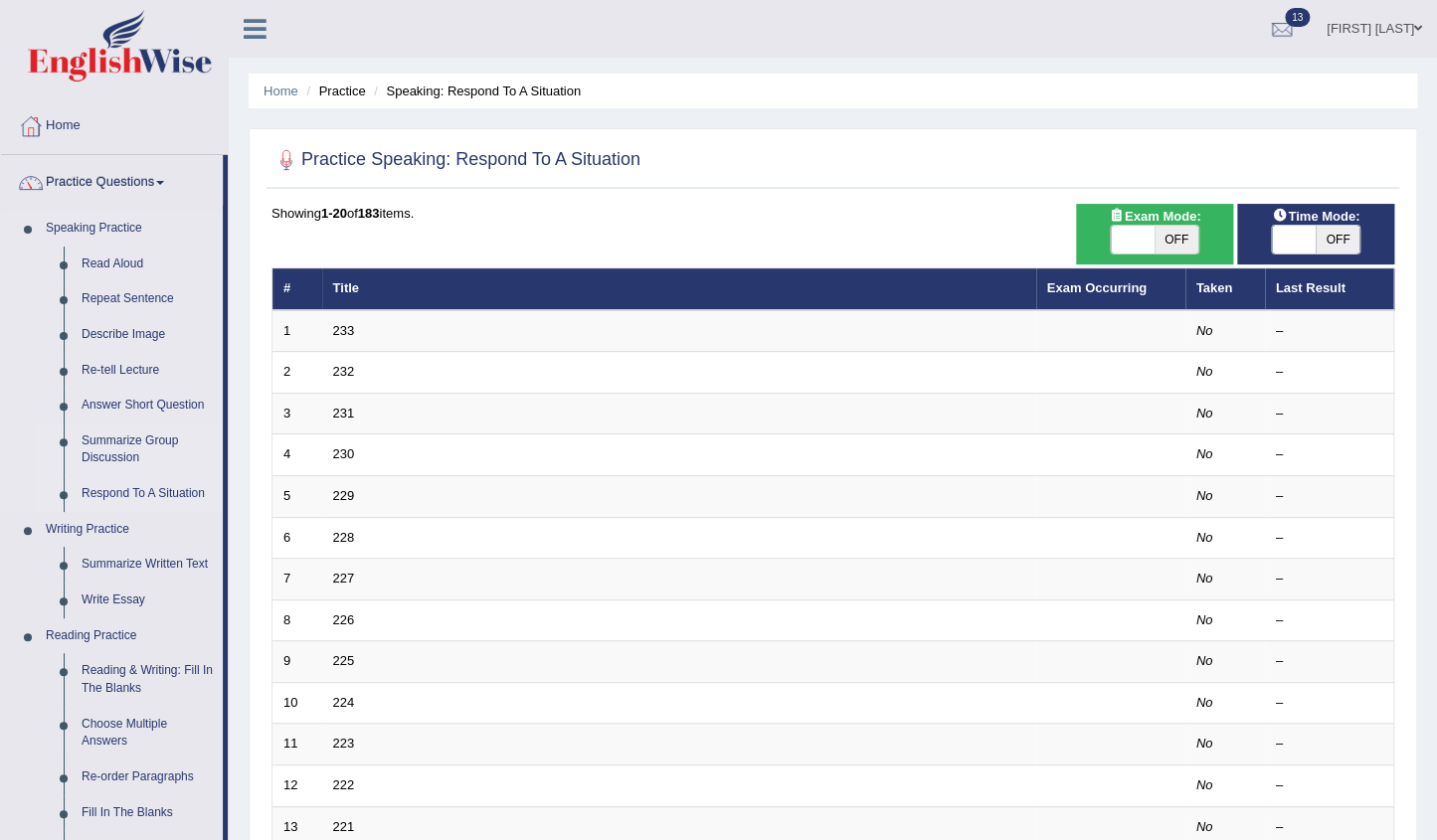 click on "Summarize Group Discussion" at bounding box center [147, 449] 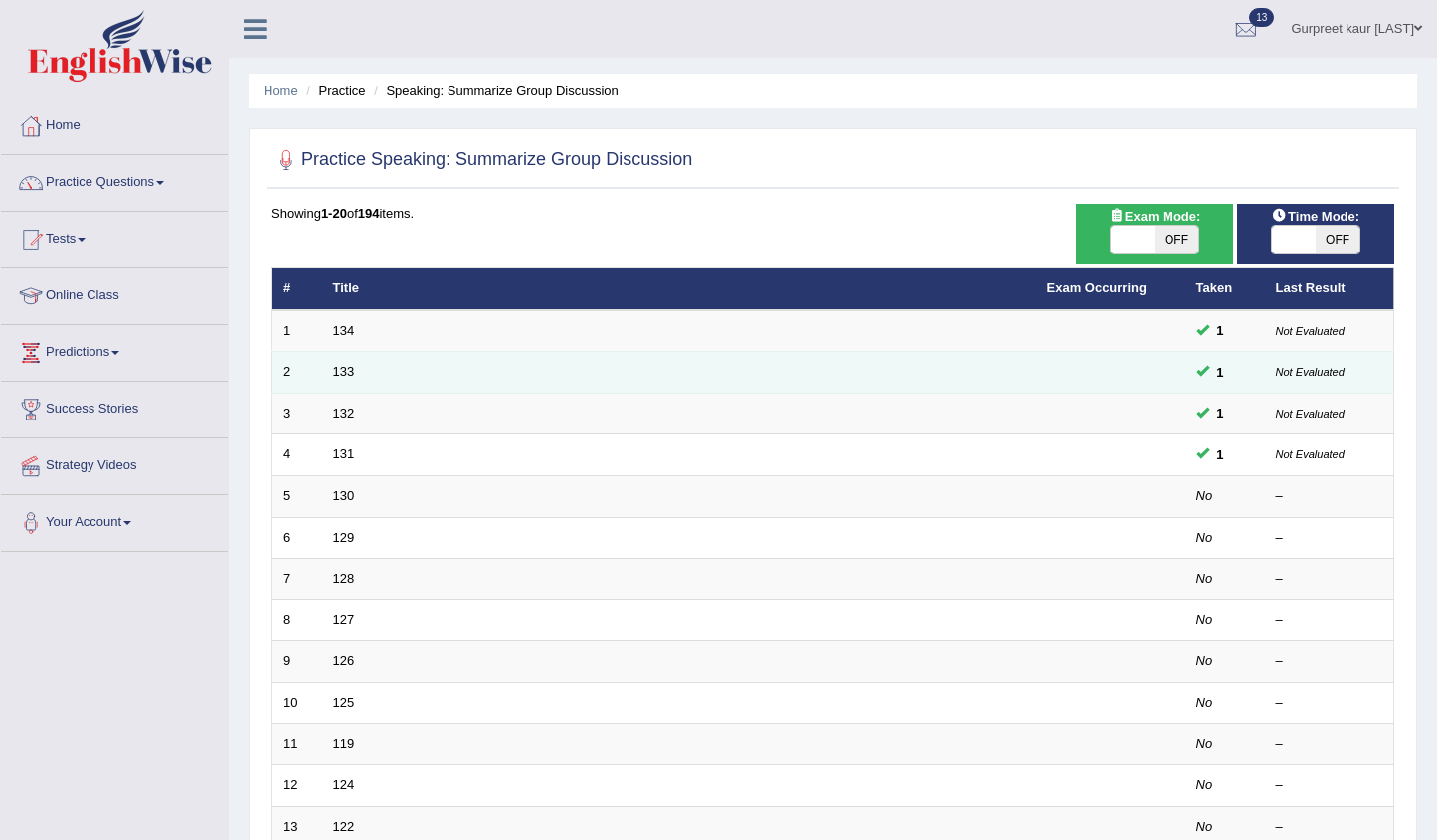 scroll, scrollTop: 0, scrollLeft: 0, axis: both 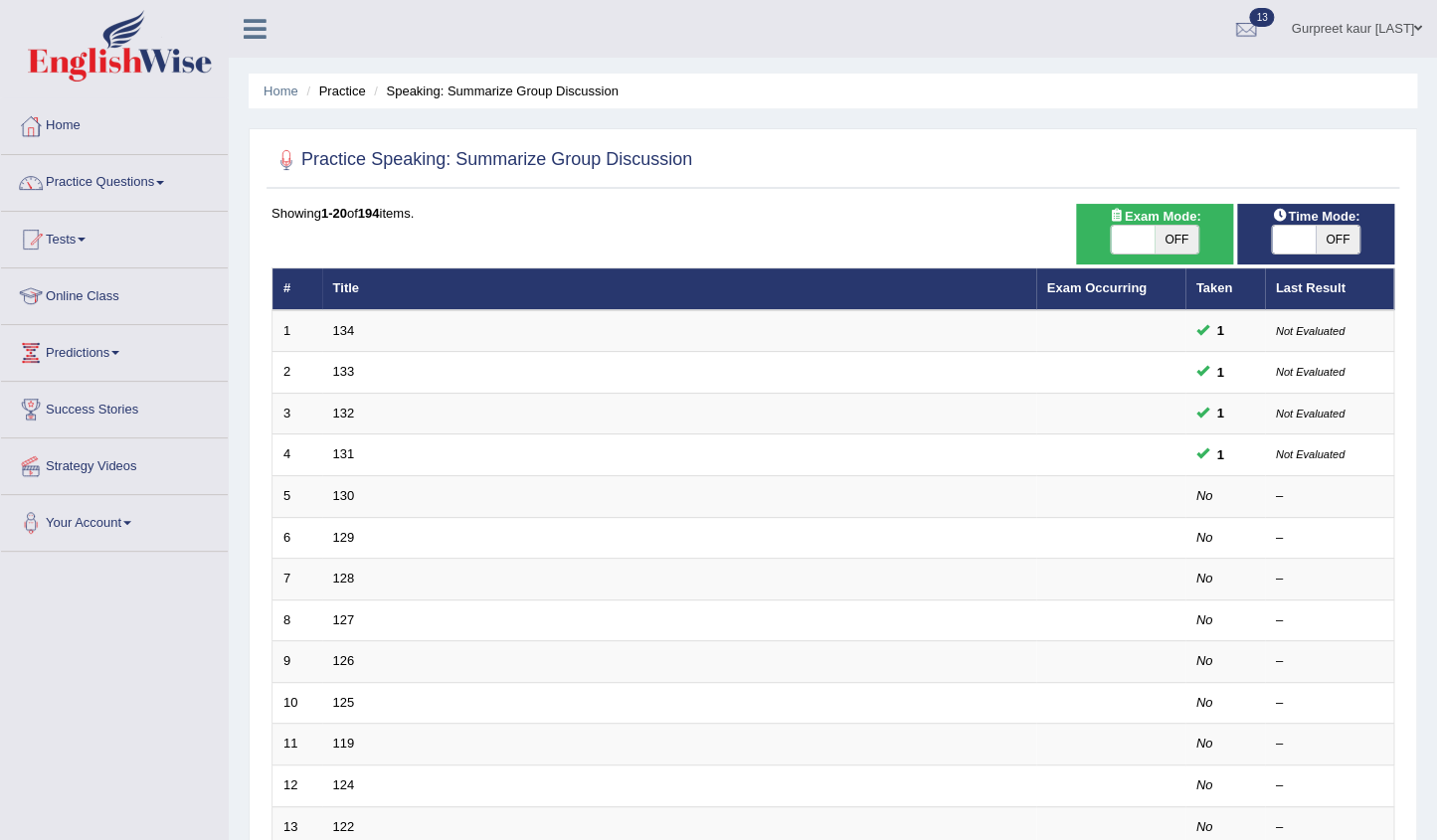 click on "OFF" at bounding box center (1176, 240) 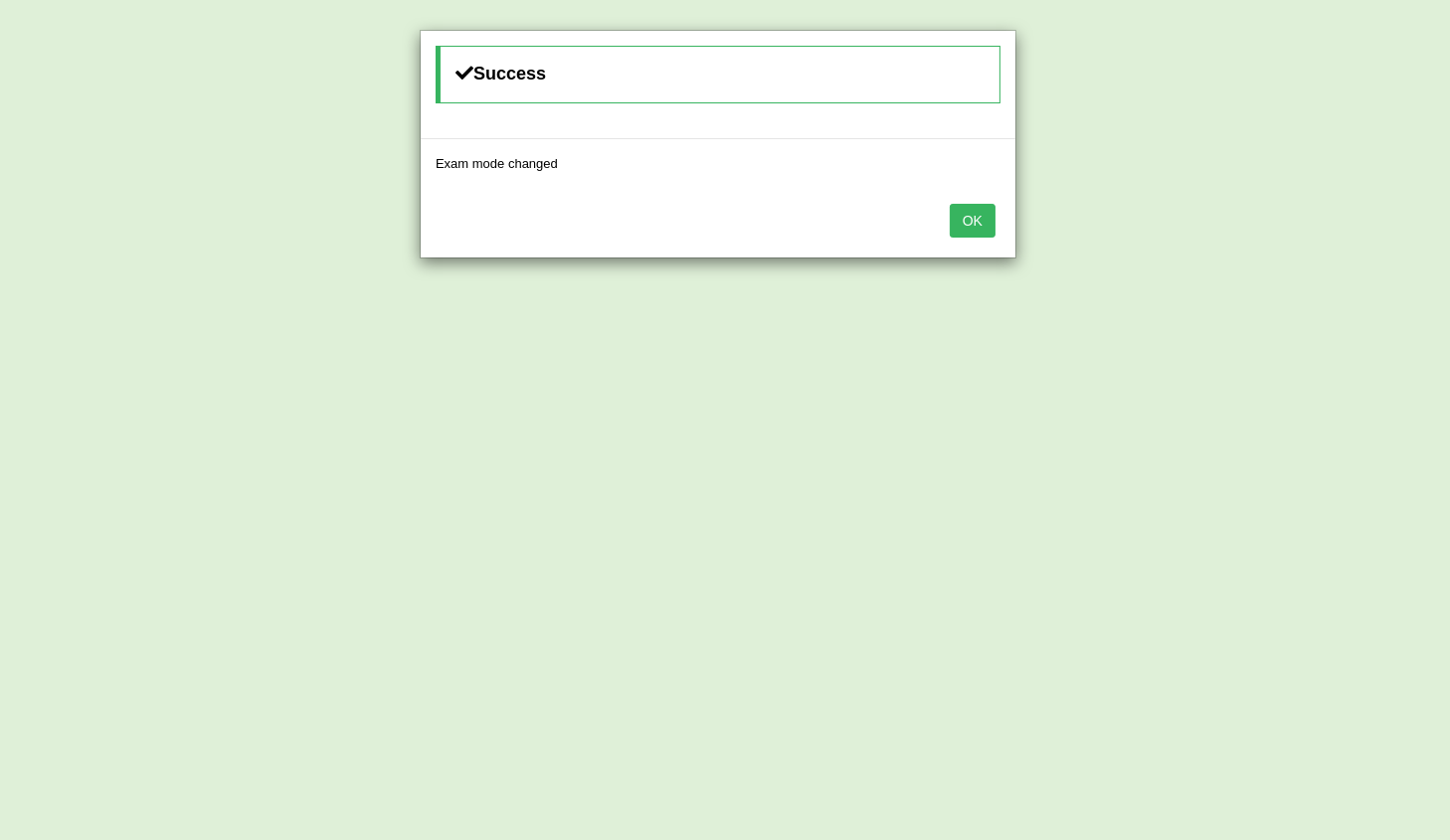 click on "OK" at bounding box center [973, 221] 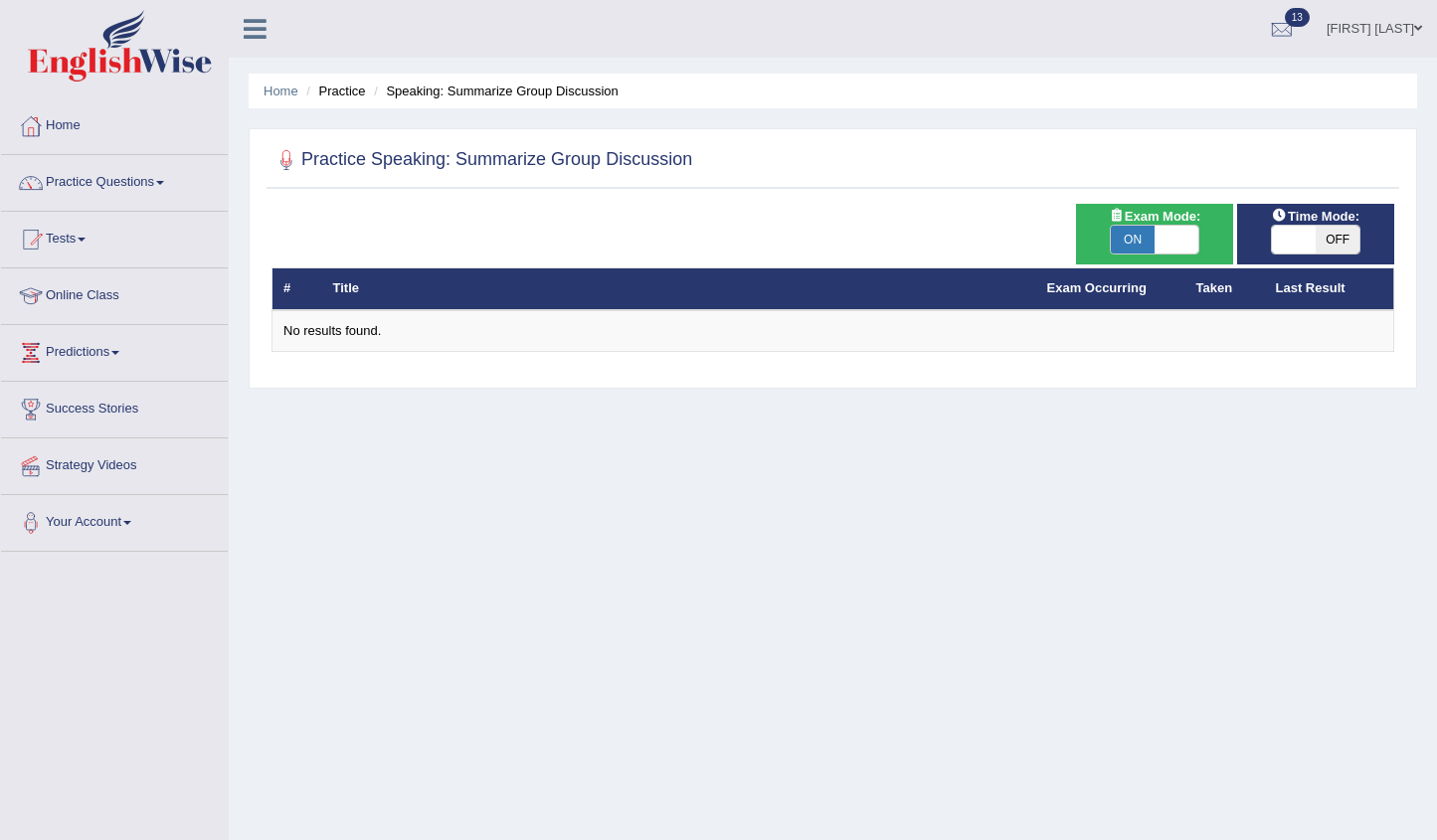 click on "OFF" at bounding box center (1338, 240) 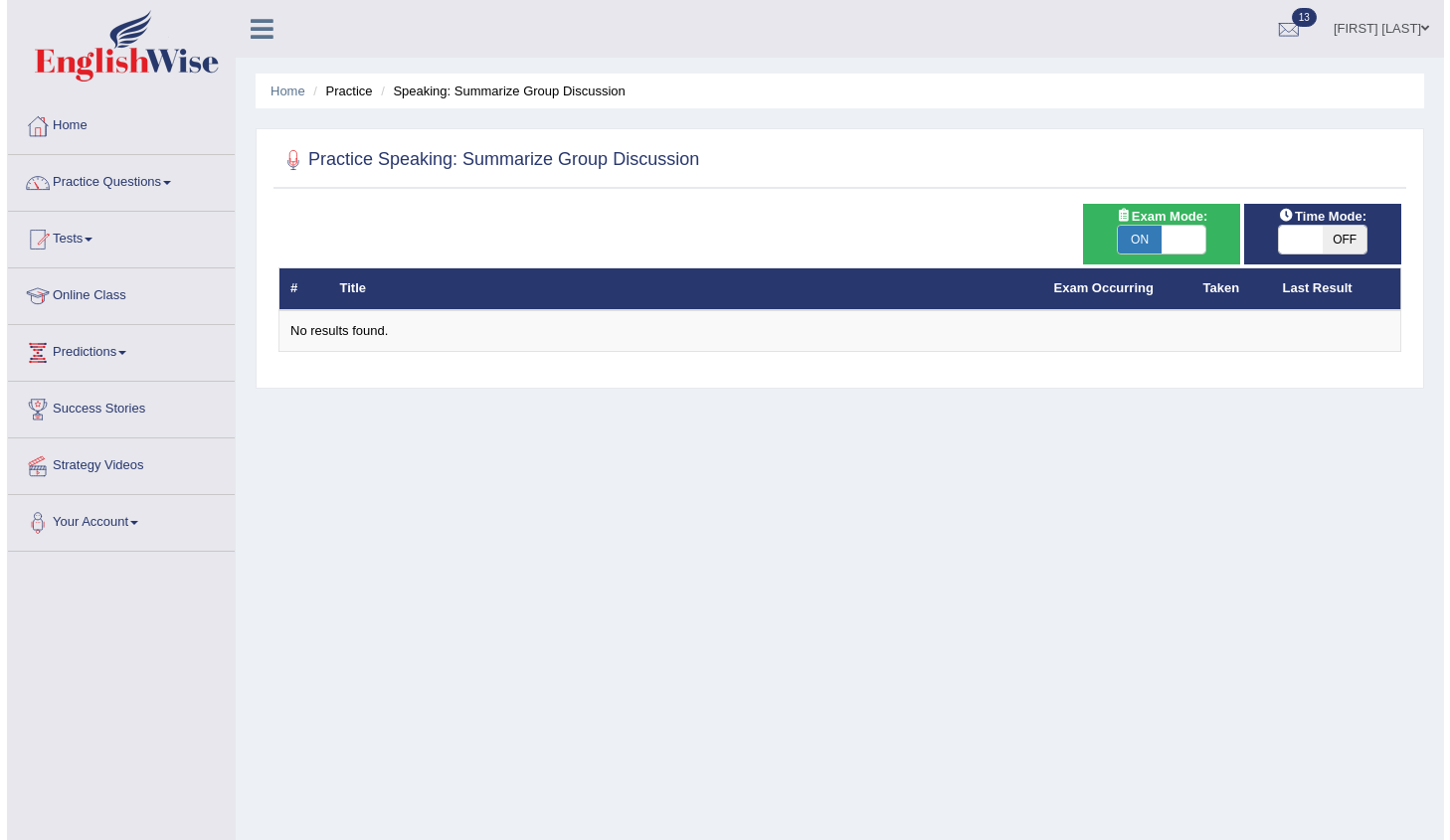 scroll, scrollTop: 0, scrollLeft: 0, axis: both 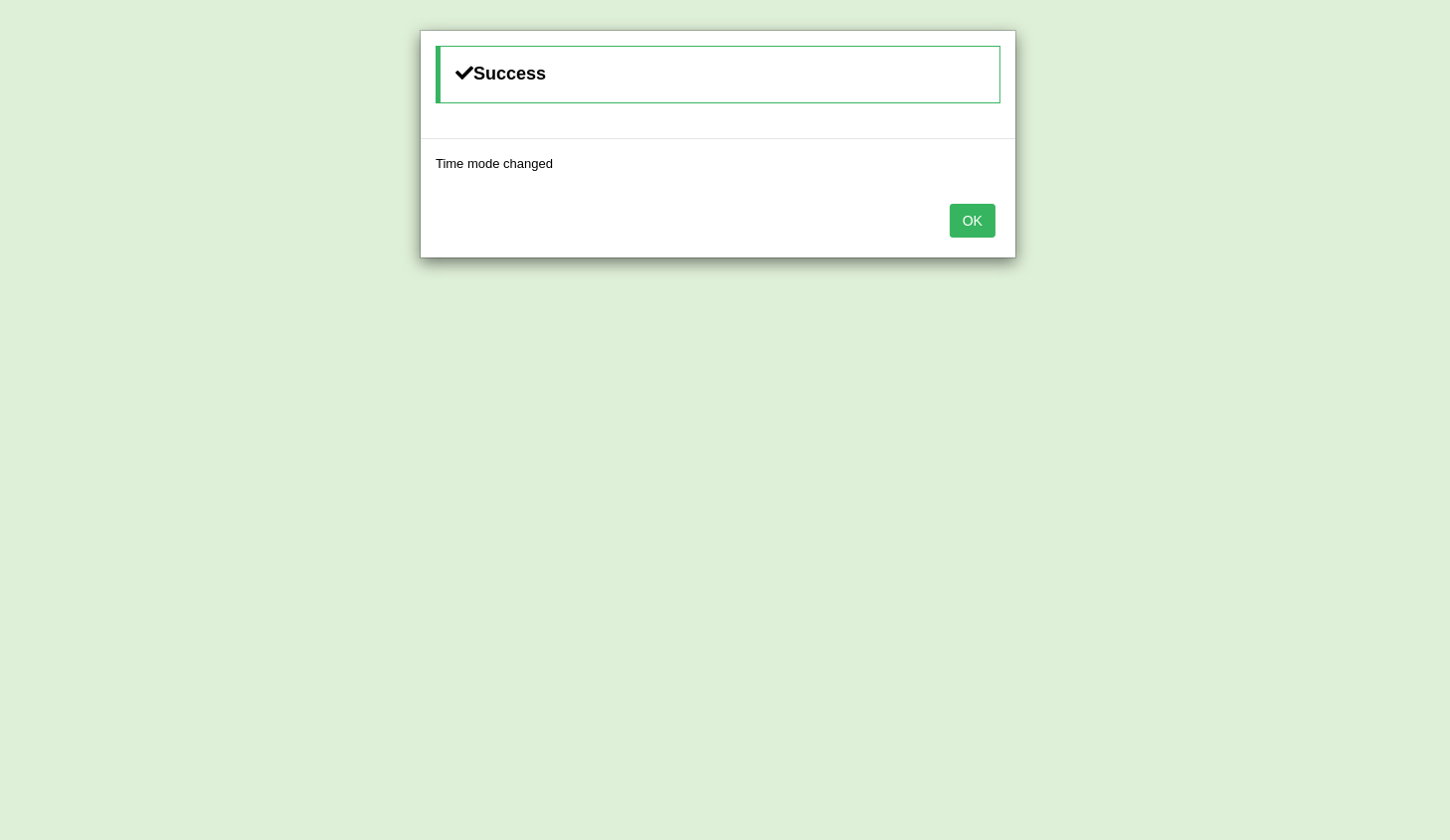 click on "OK" at bounding box center [973, 221] 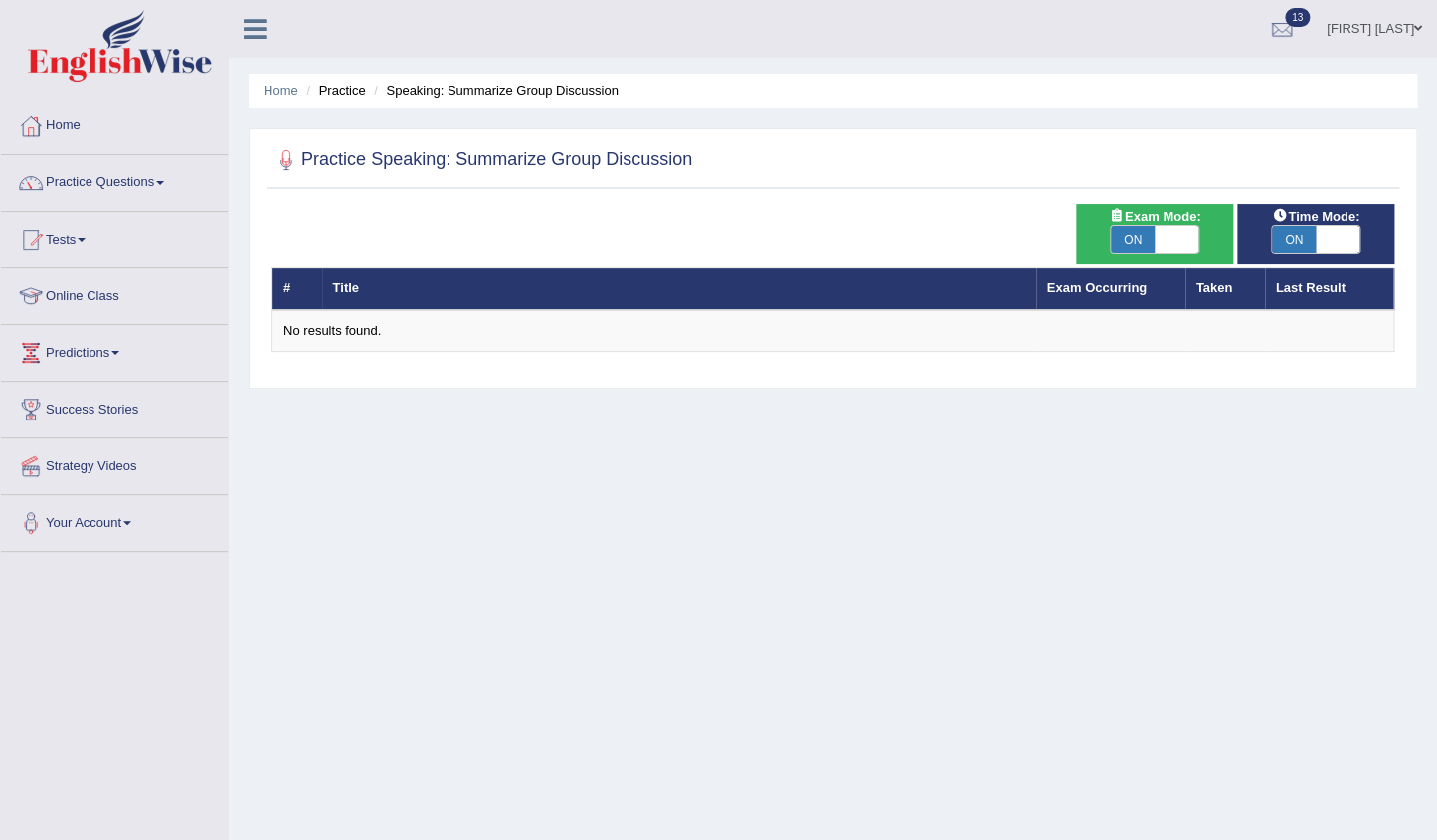 click on "ON" at bounding box center [1294, 240] 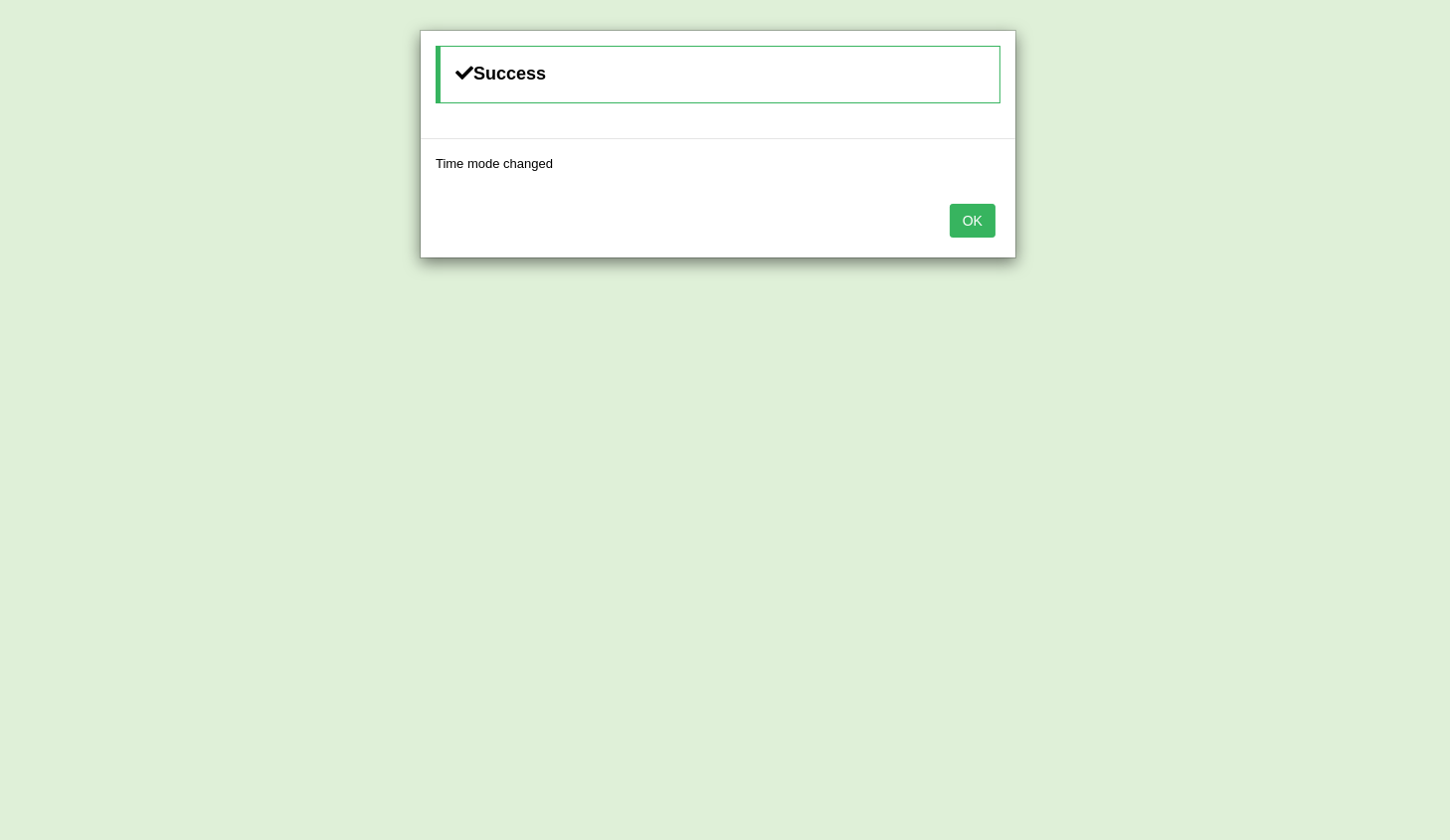 click on "OK" at bounding box center [973, 221] 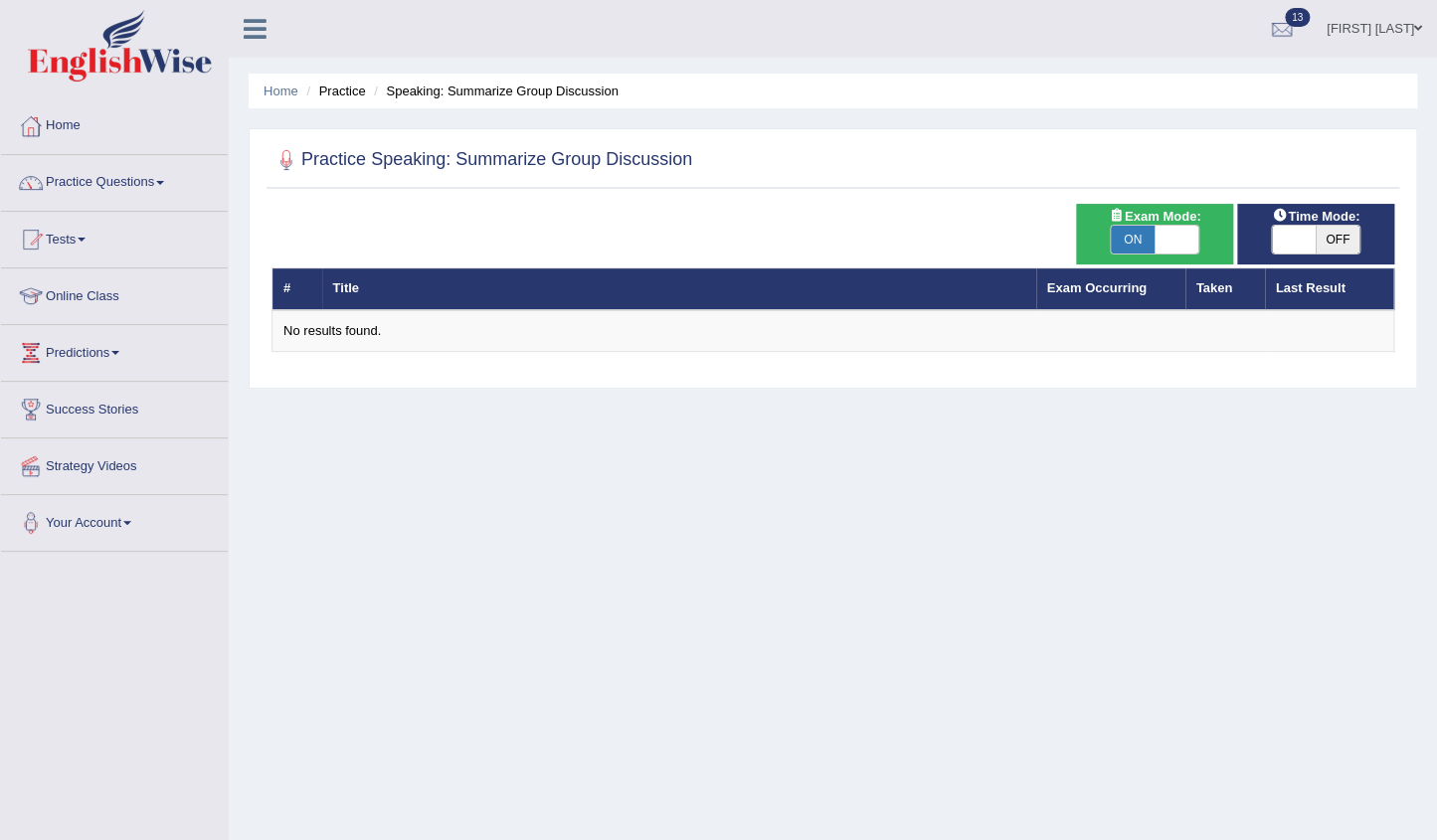 click on "ON" at bounding box center (1133, 240) 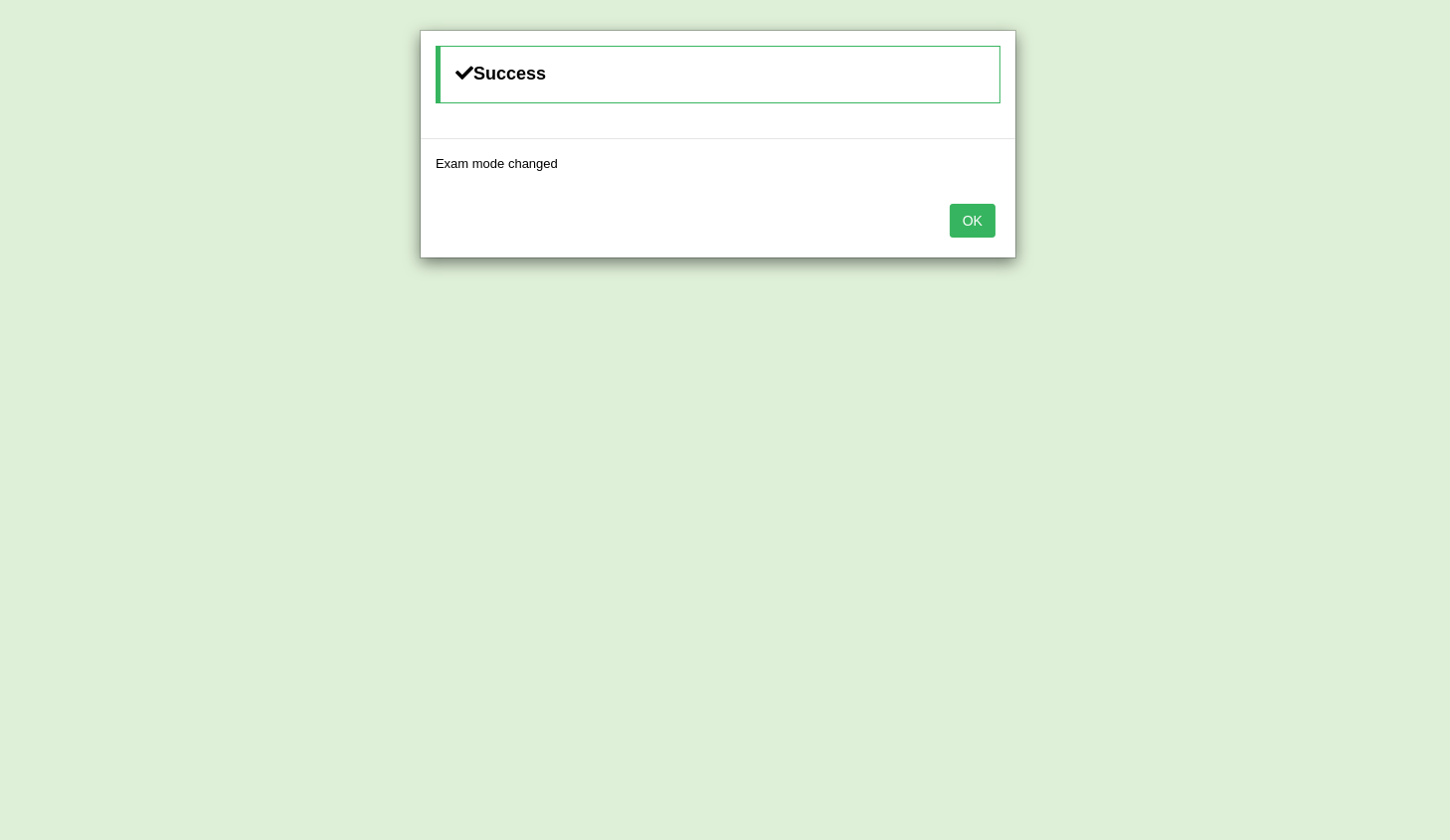 click on "OK" at bounding box center [973, 221] 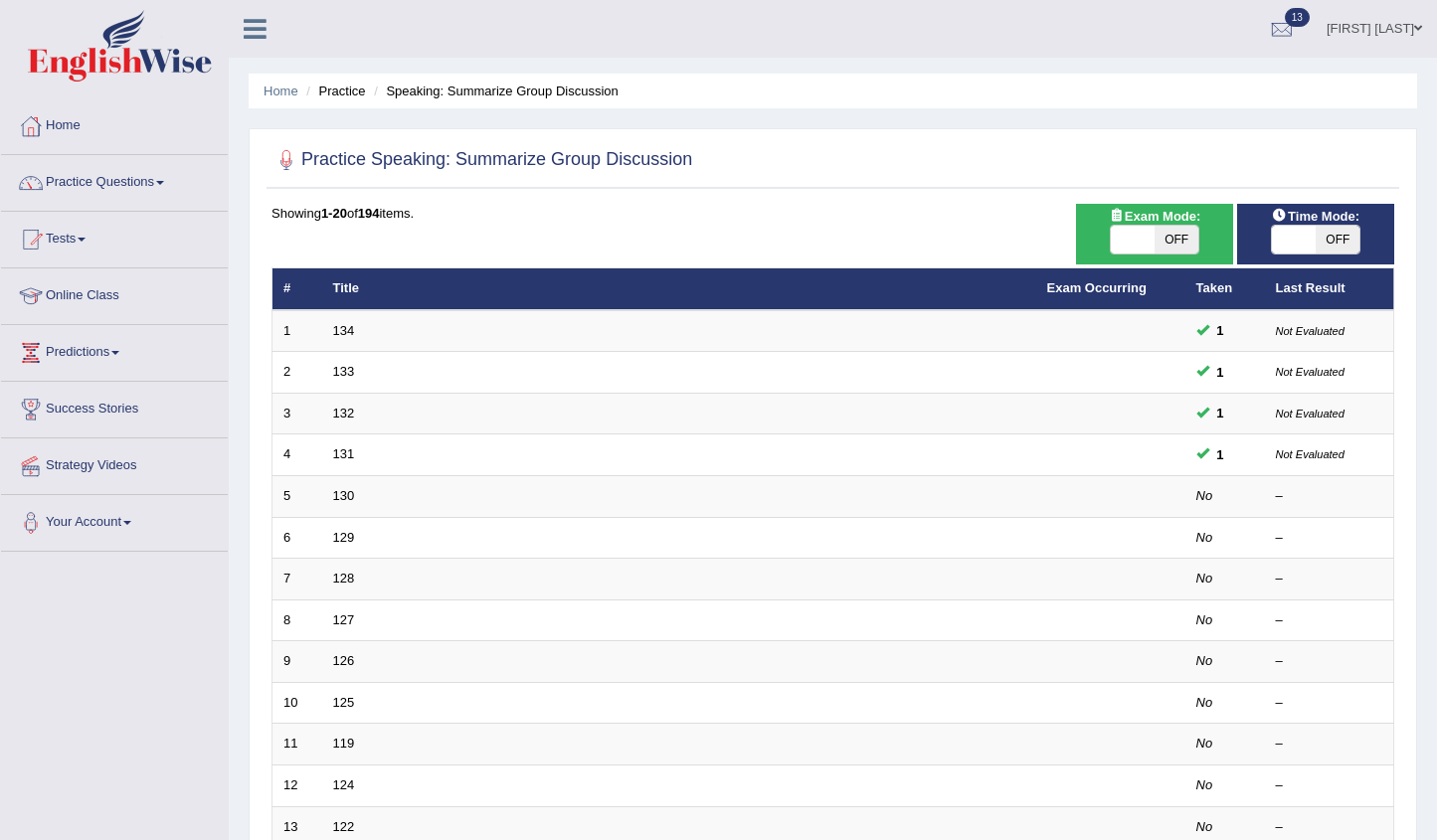 scroll, scrollTop: 0, scrollLeft: 0, axis: both 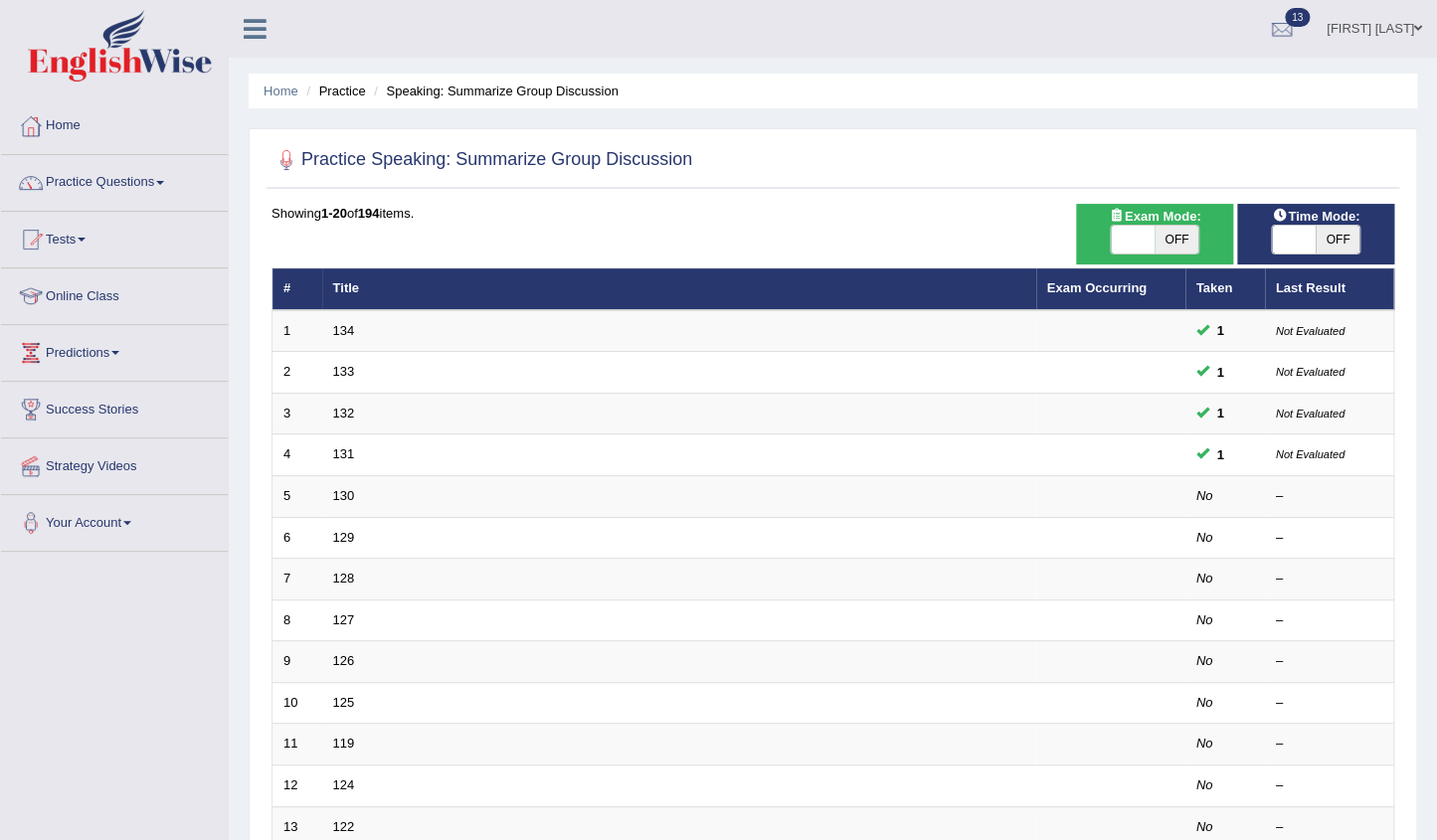 click on "OFF" at bounding box center (1338, 240) 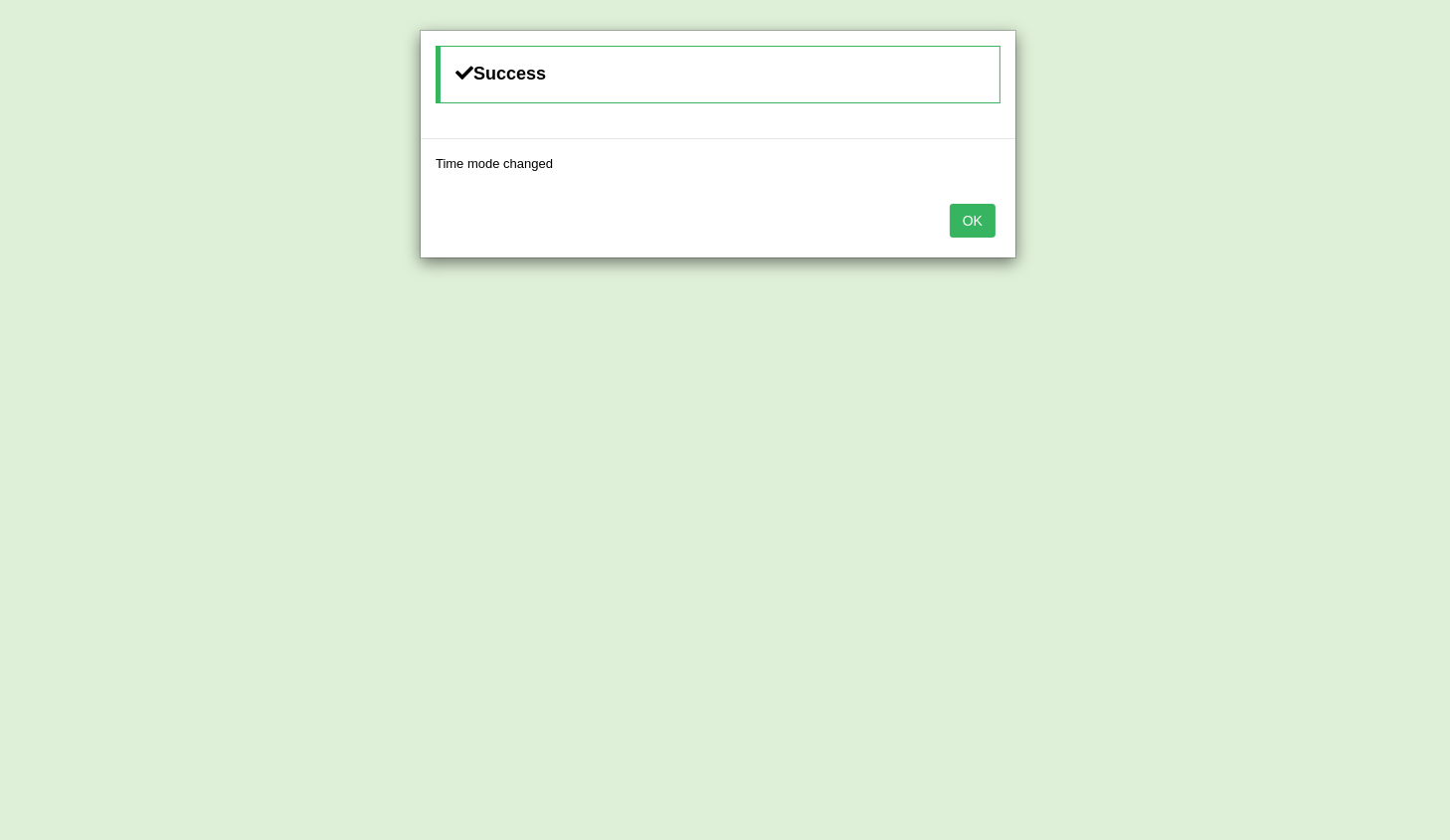drag, startPoint x: 950, startPoint y: 204, endPoint x: 964, endPoint y: 215, distance: 17.804494 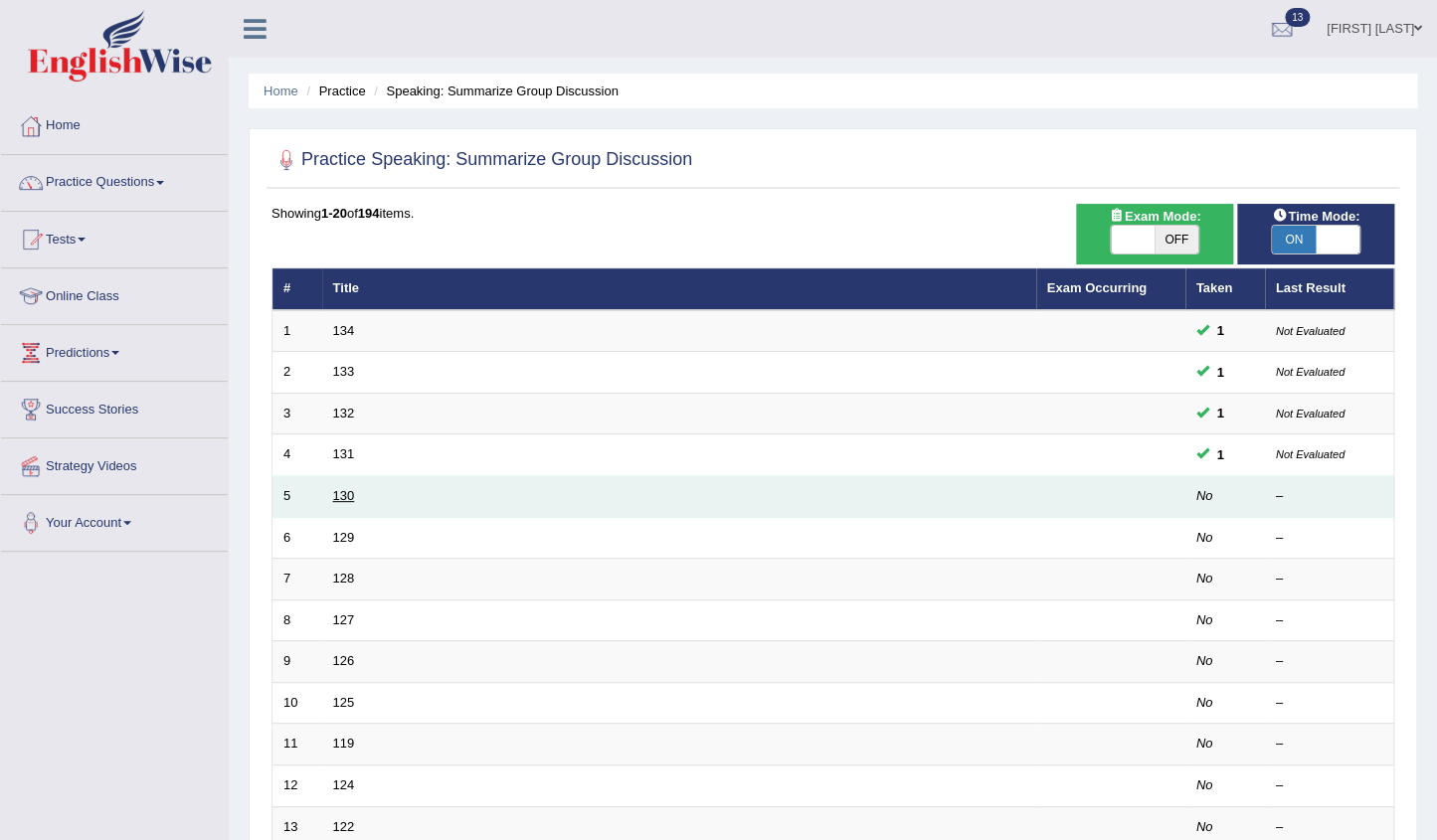 click on "130" at bounding box center (344, 495) 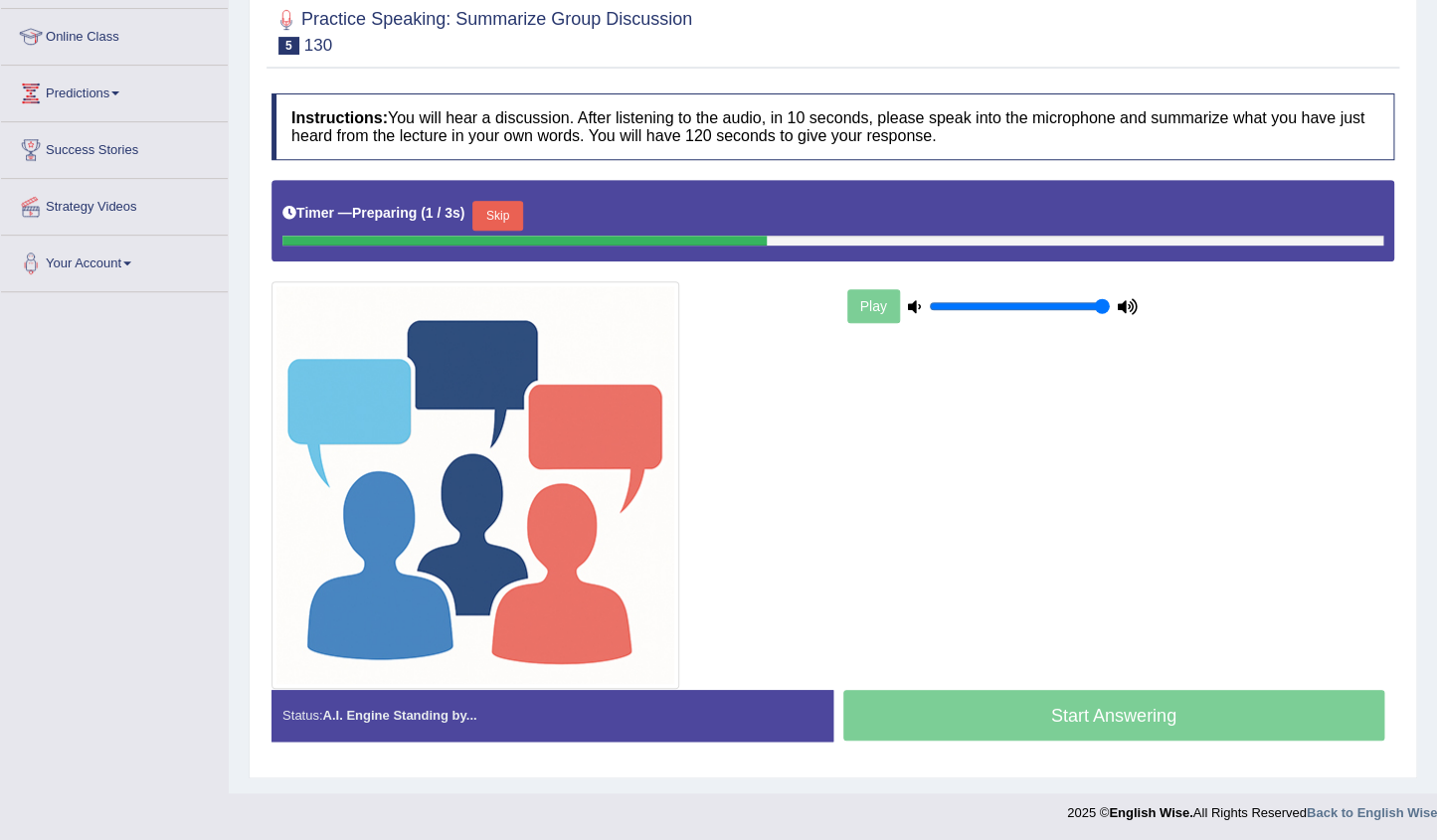 scroll, scrollTop: 259, scrollLeft: 0, axis: vertical 